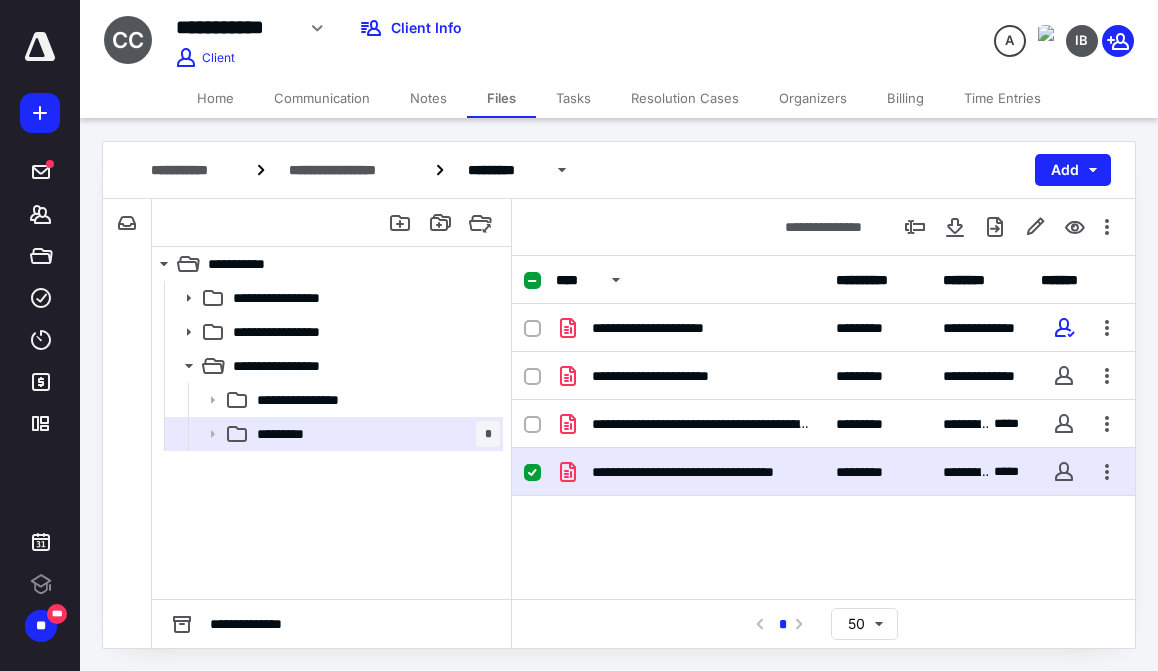 scroll, scrollTop: 0, scrollLeft: 0, axis: both 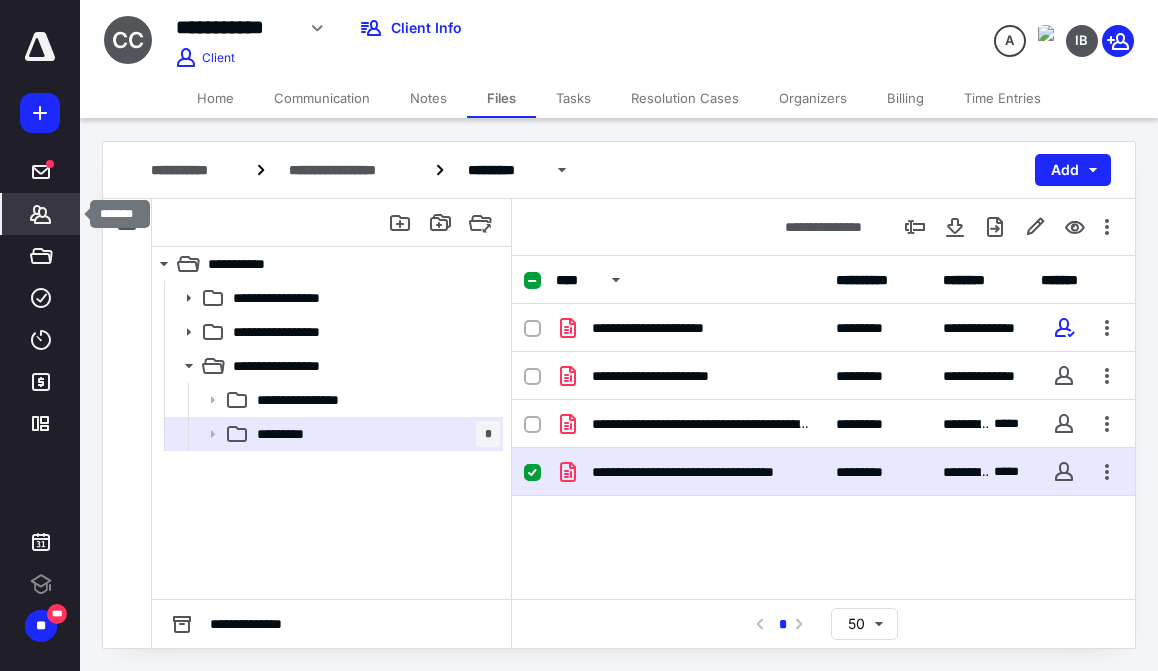 click 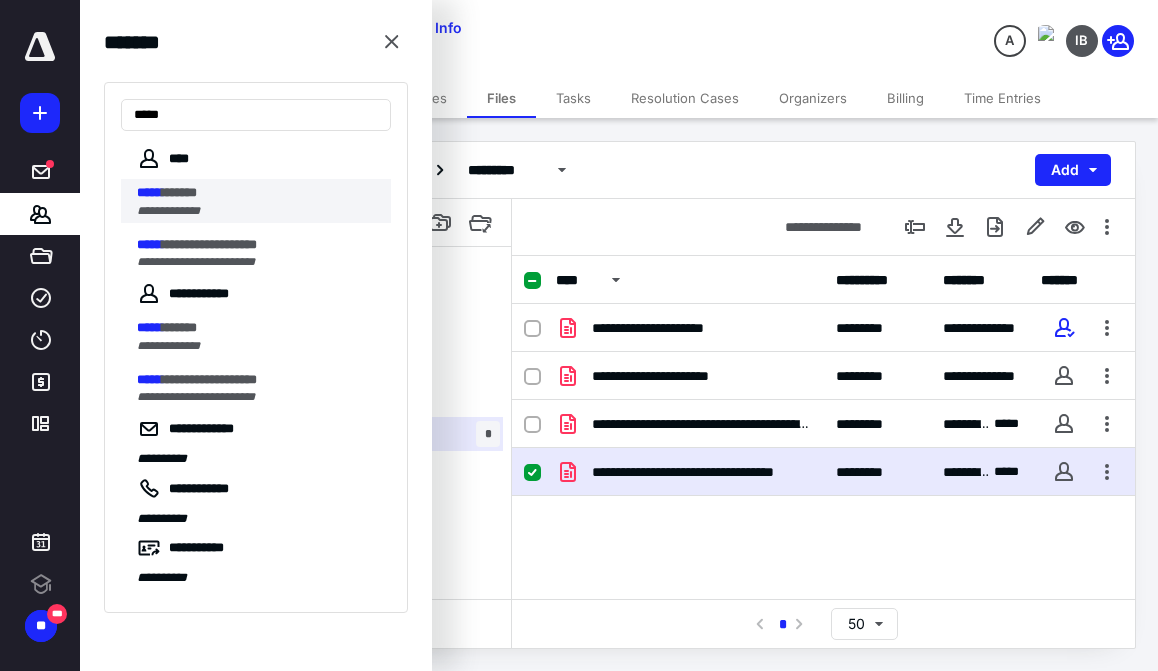 type on "*****" 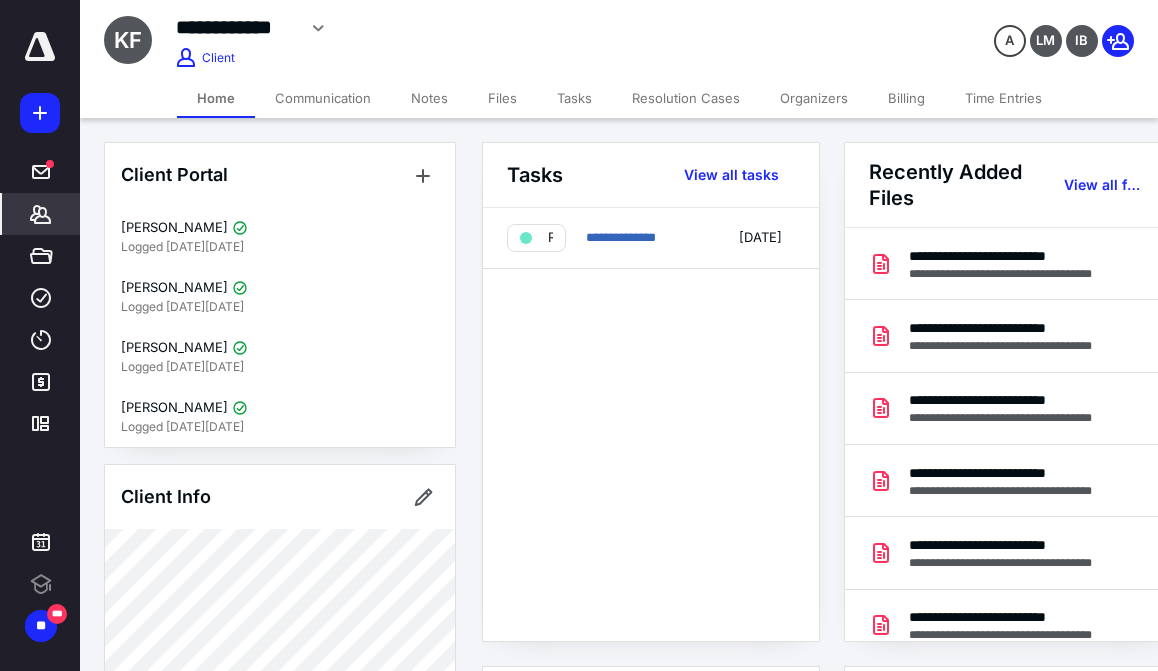 click on "Files" at bounding box center (502, 98) 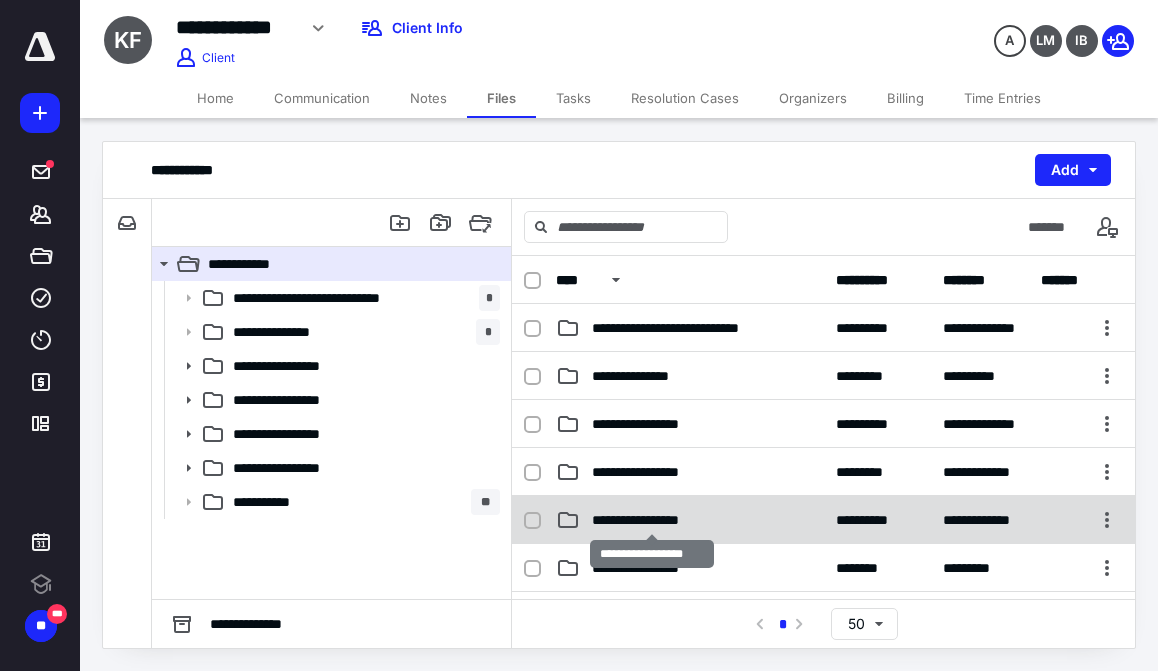 click on "**********" at bounding box center (652, 520) 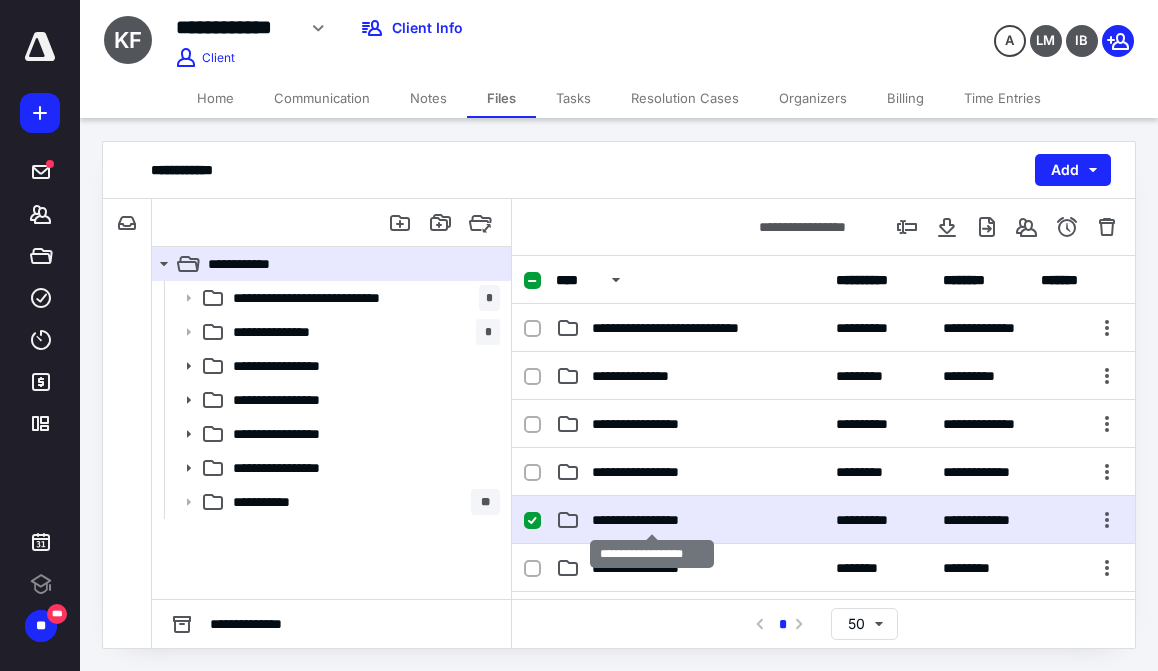 click on "**********" at bounding box center [652, 520] 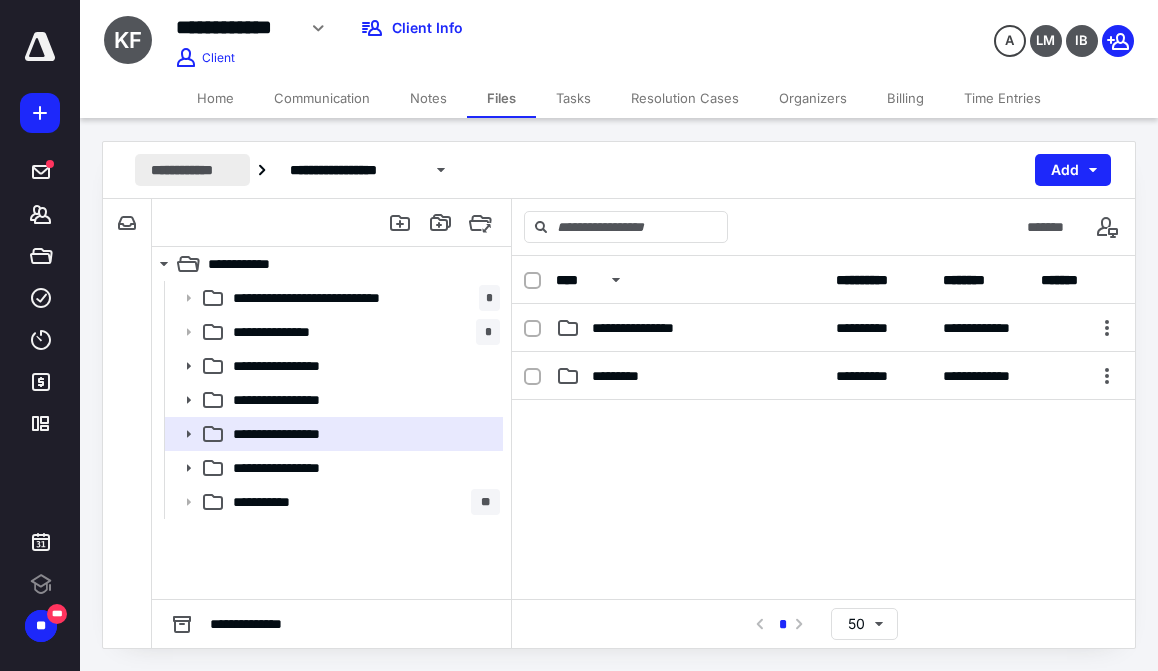 click on "**********" at bounding box center [192, 170] 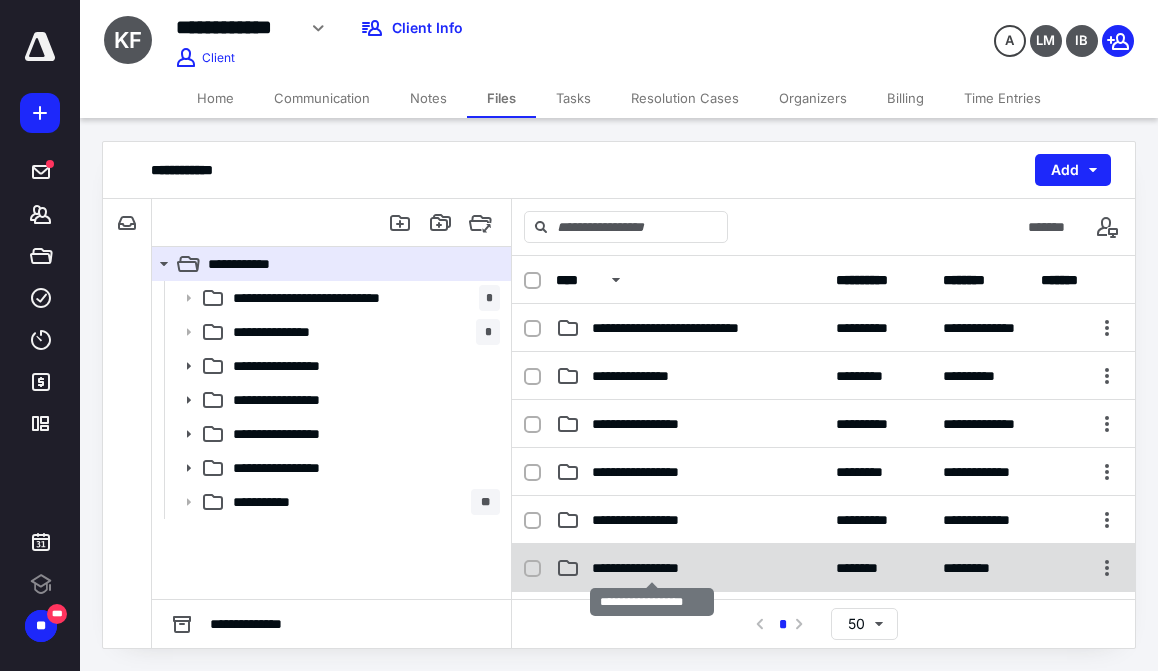click on "**********" at bounding box center [652, 568] 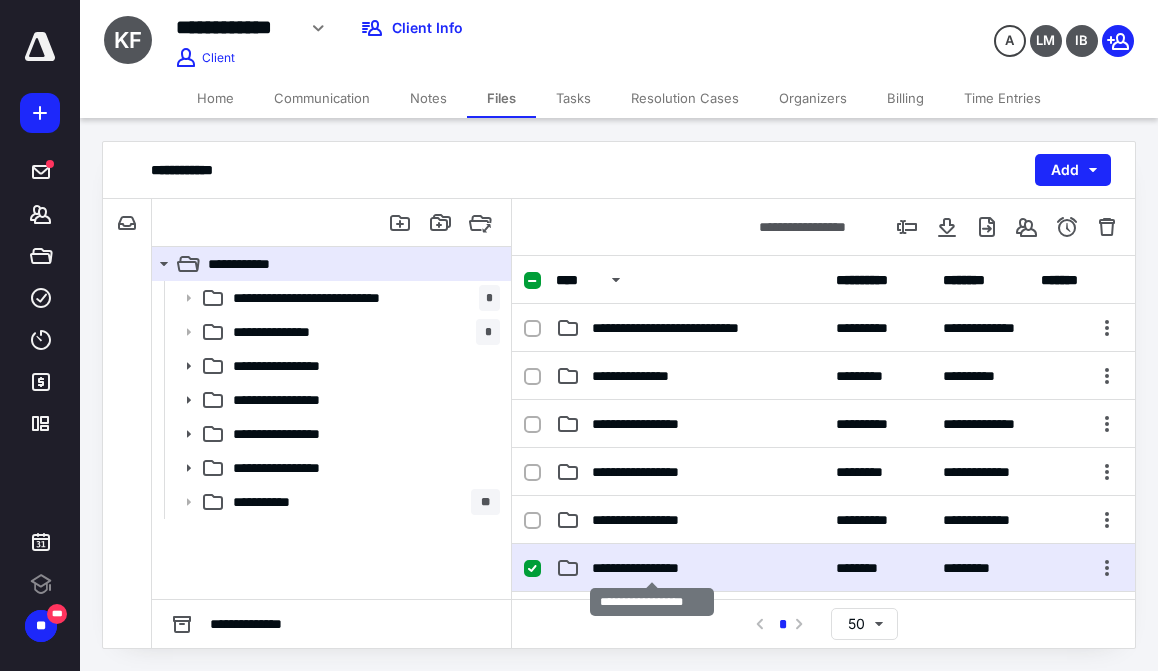 click on "**********" at bounding box center (652, 568) 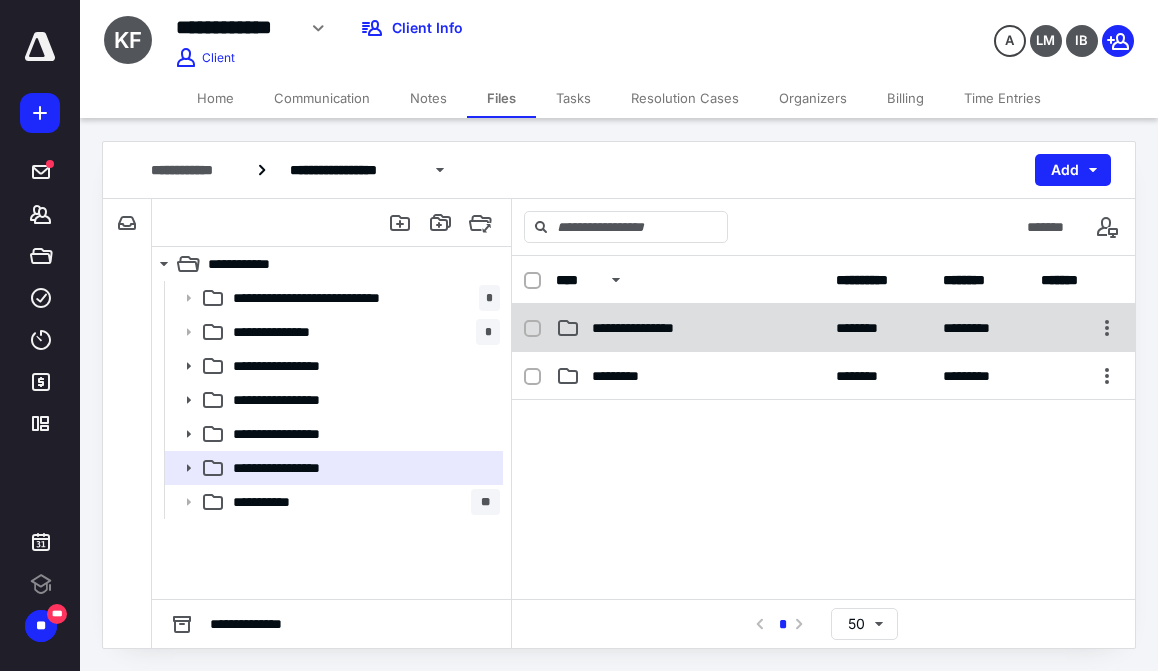 click on "**********" at bounding box center (650, 328) 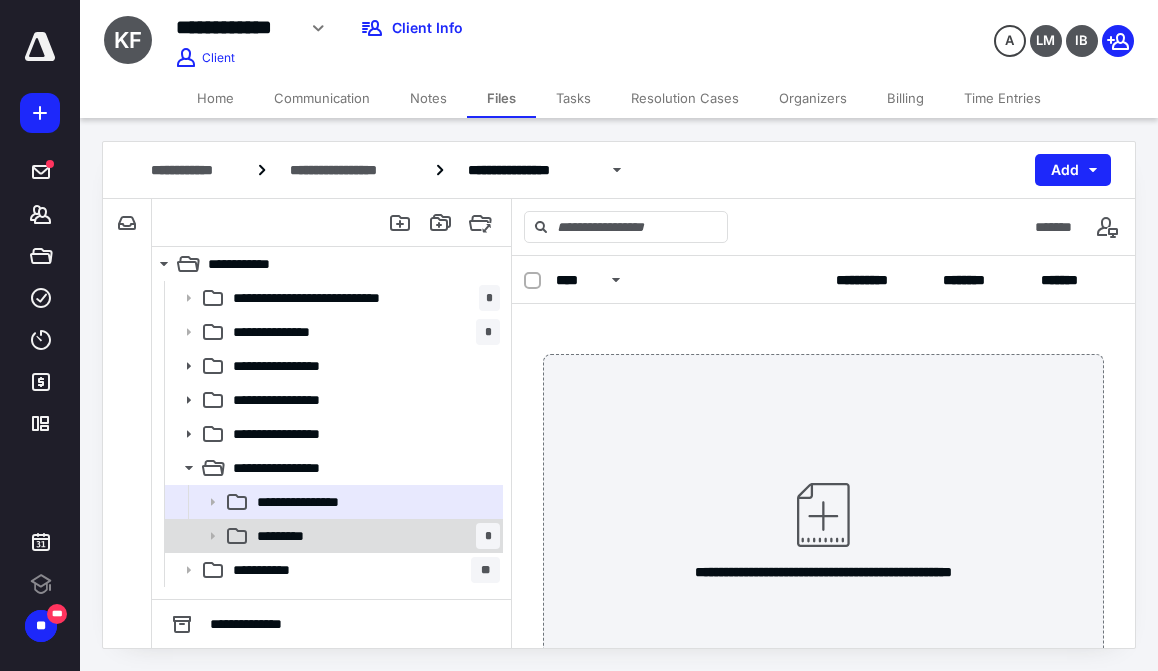 click on "*********" at bounding box center [289, 536] 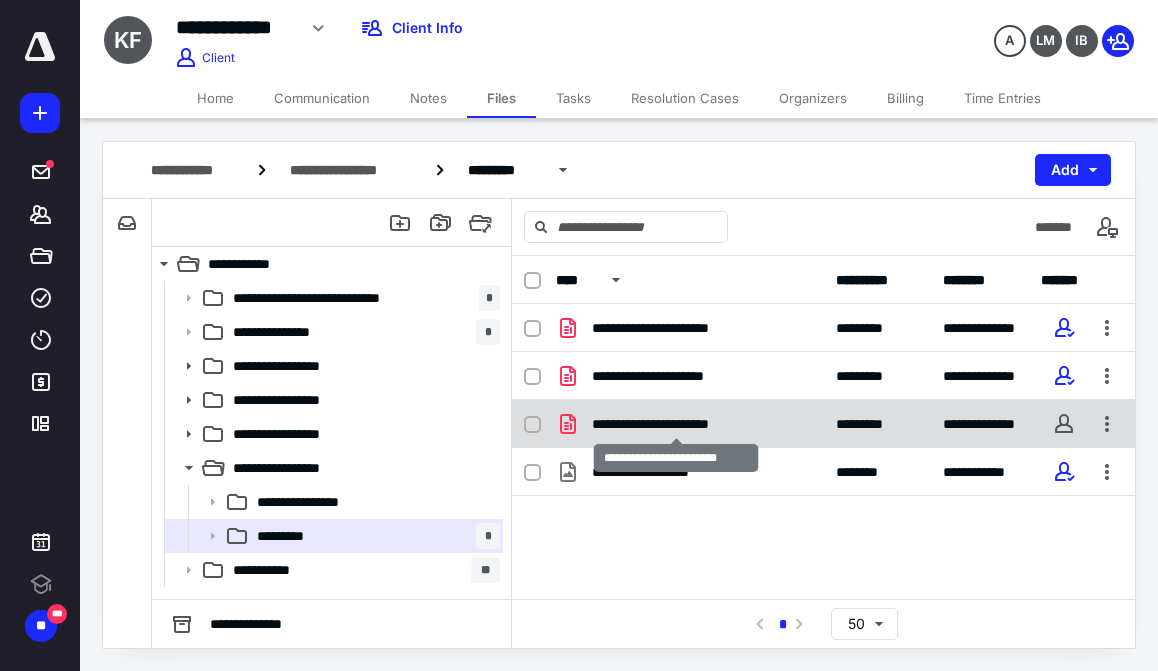 click on "**********" at bounding box center (675, 424) 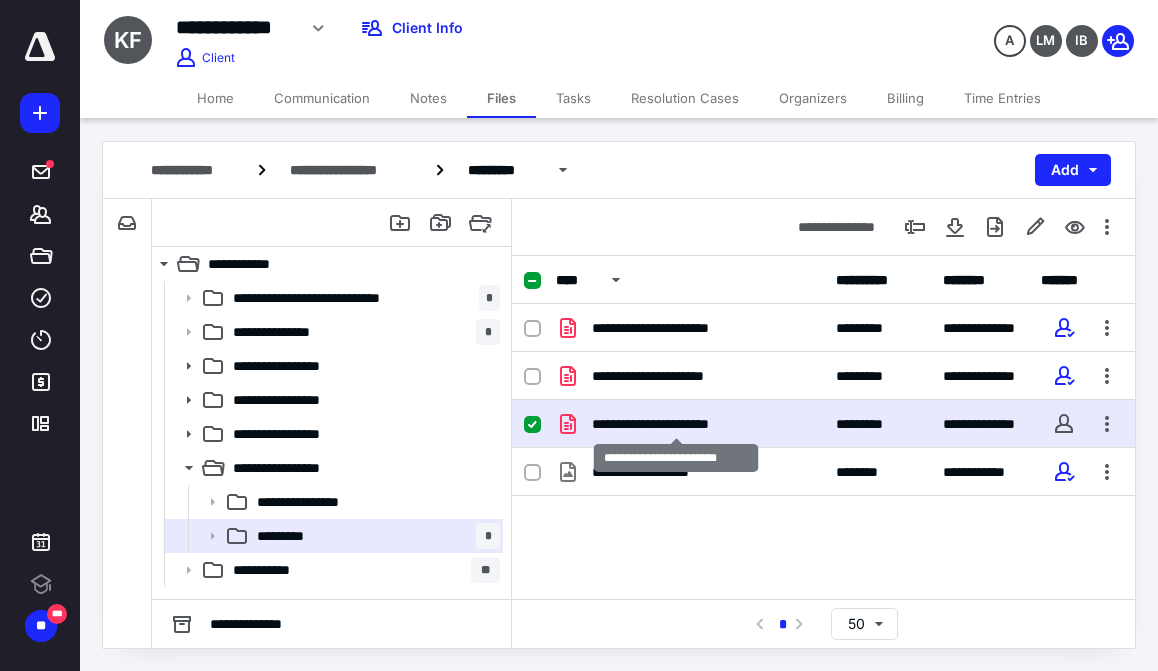 click on "**********" at bounding box center [675, 424] 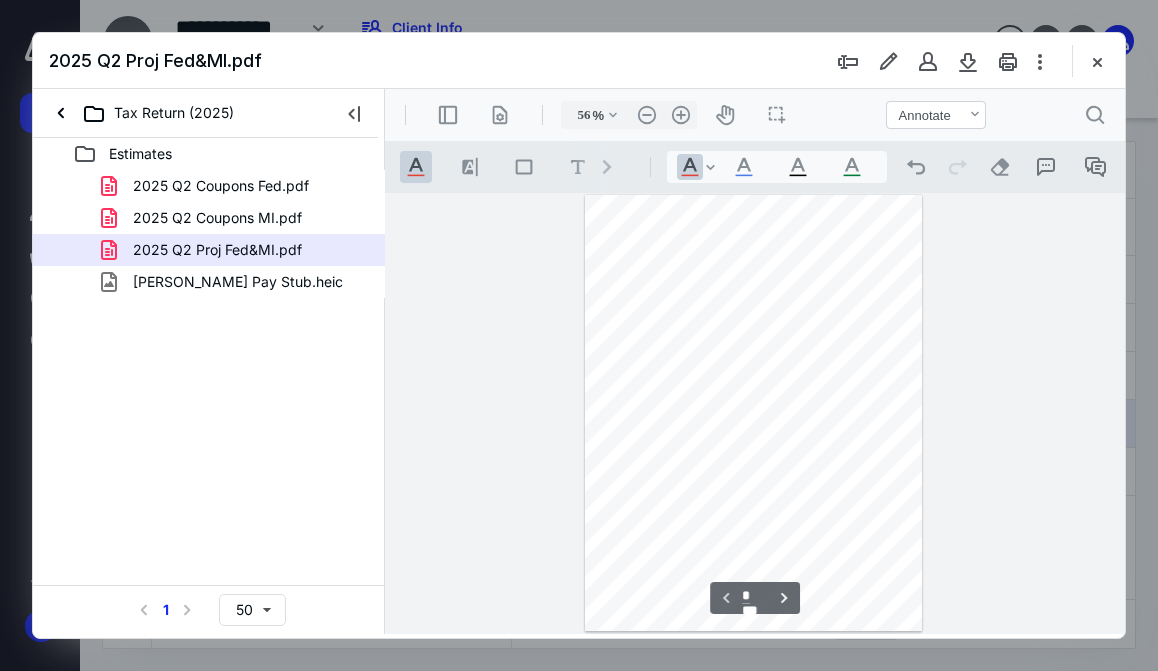 scroll, scrollTop: 0, scrollLeft: 0, axis: both 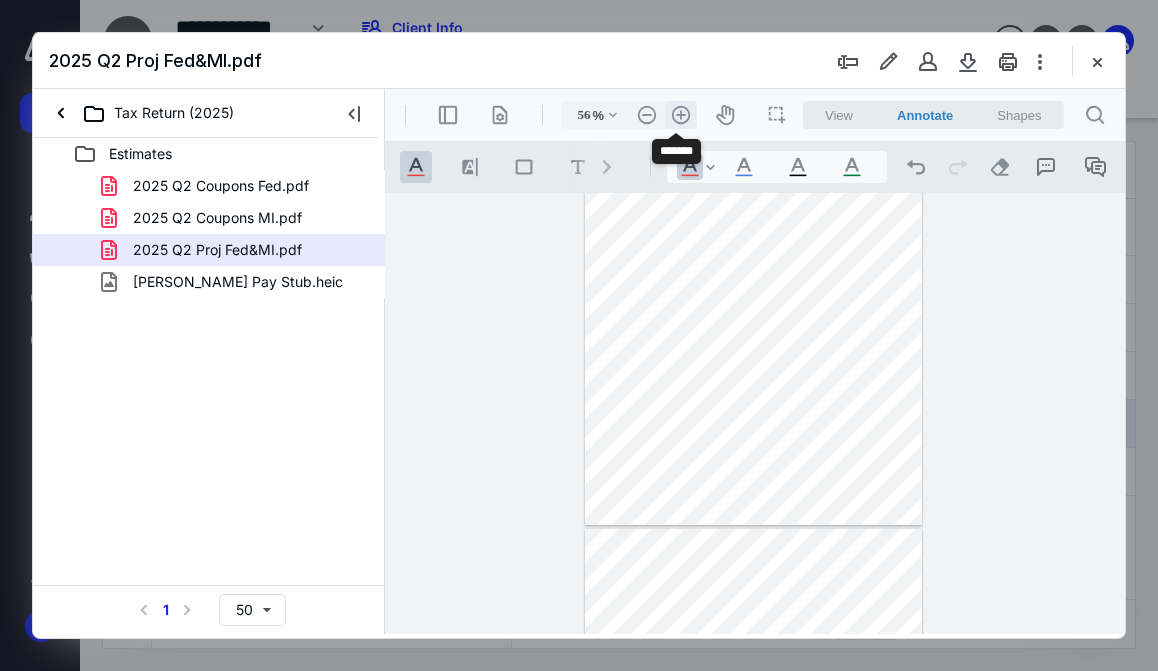 click on ".cls-1{fill:#abb0c4;} icon - header - zoom - in - line" at bounding box center (681, 115) 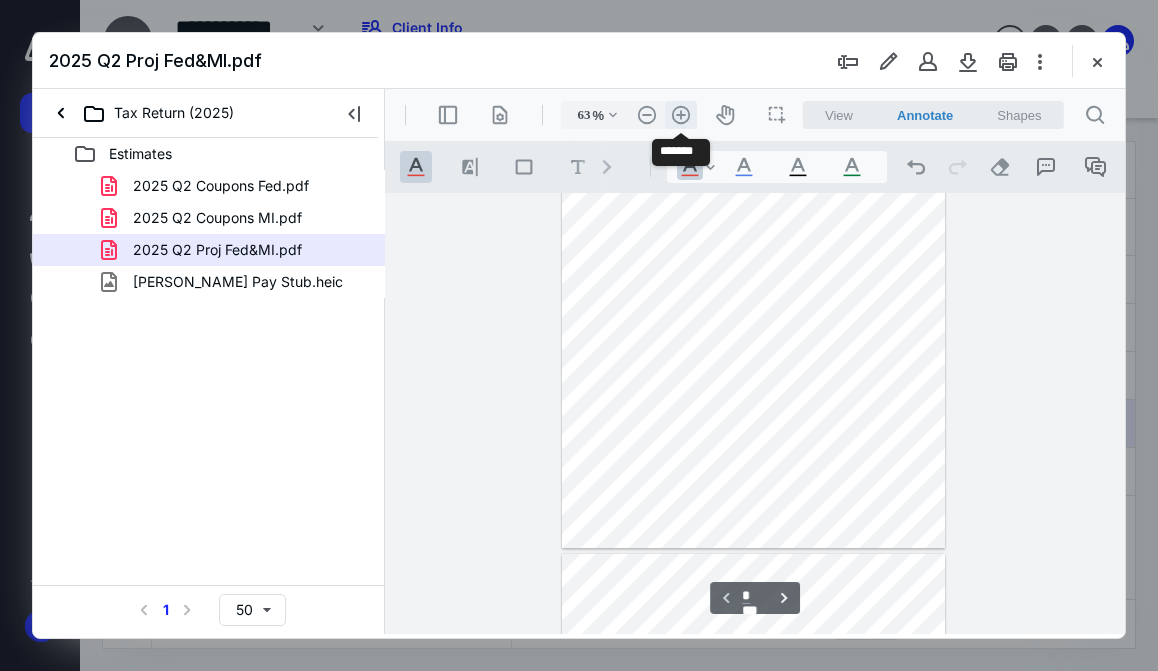 click on ".cls-1{fill:#abb0c4;} icon - header - zoom - in - line" at bounding box center [681, 115] 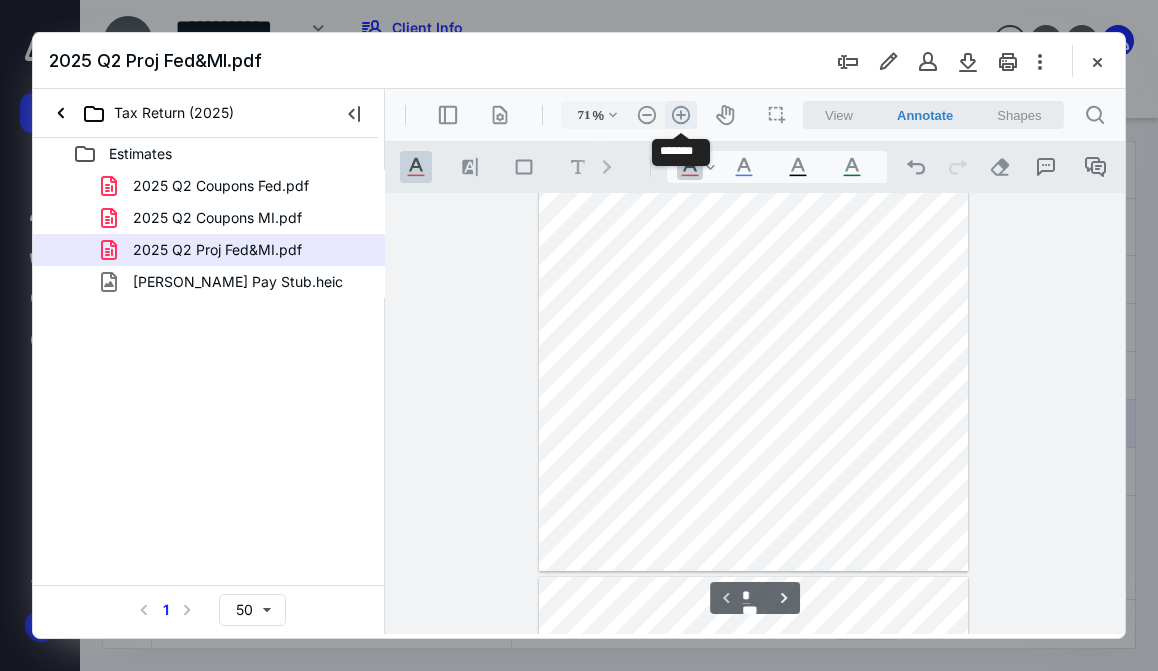 click on ".cls-1{fill:#abb0c4;} icon - header - zoom - in - line" at bounding box center (681, 115) 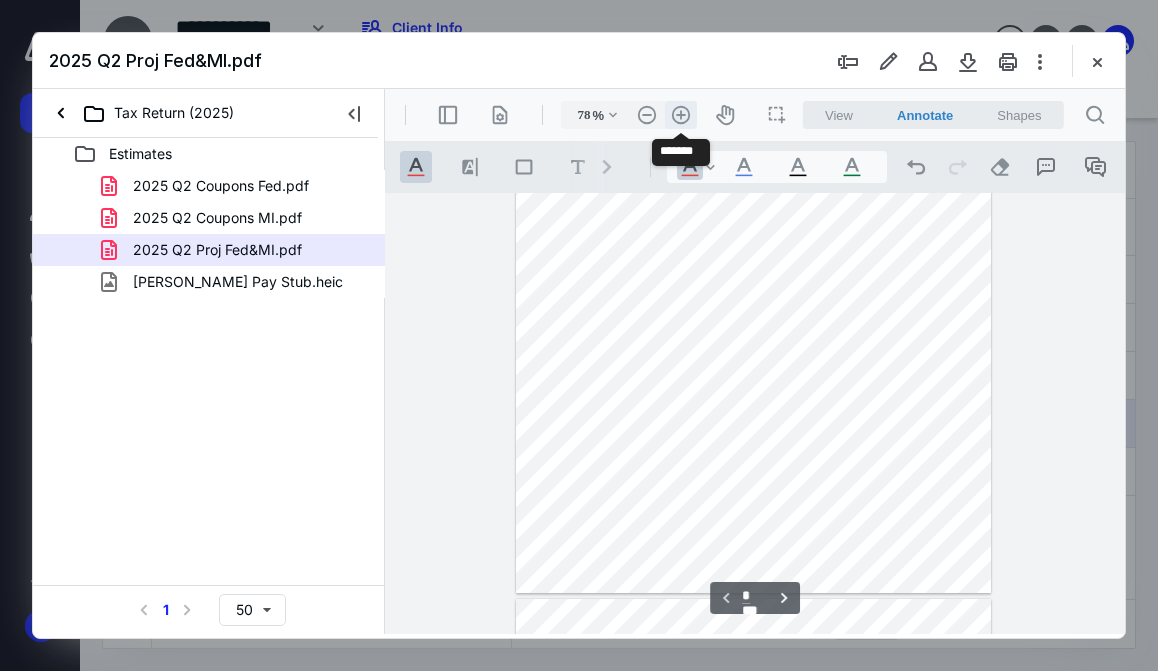 click on ".cls-1{fill:#abb0c4;} icon - header - zoom - in - line" at bounding box center (681, 115) 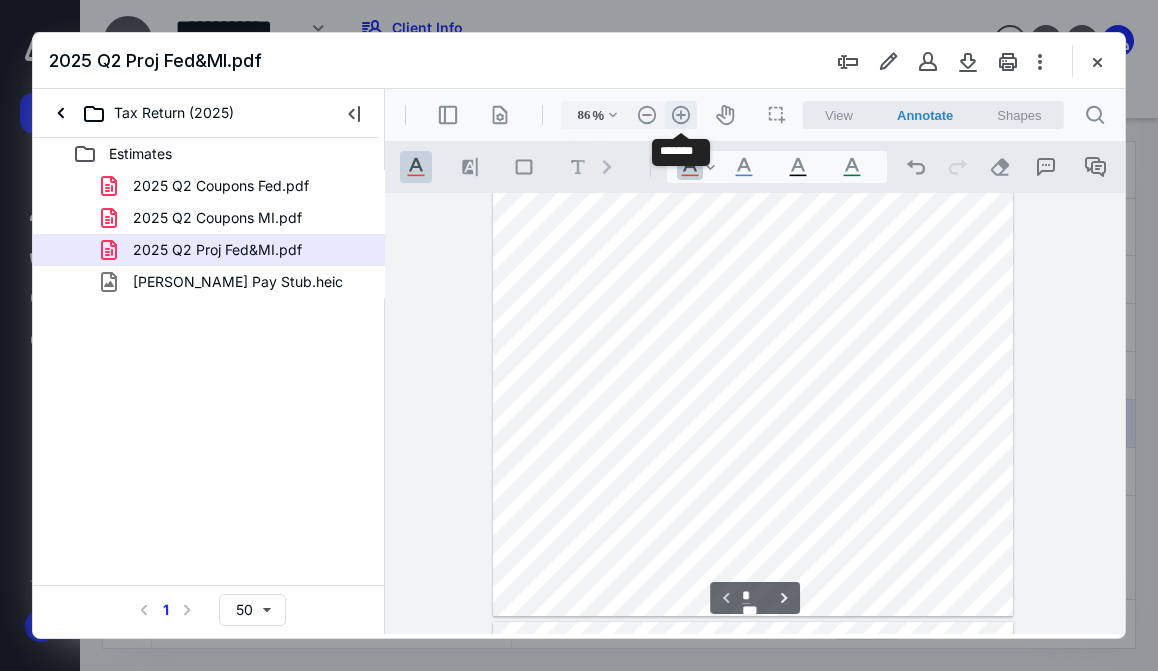 click on ".cls-1{fill:#abb0c4;} icon - header - zoom - in - line" at bounding box center (681, 115) 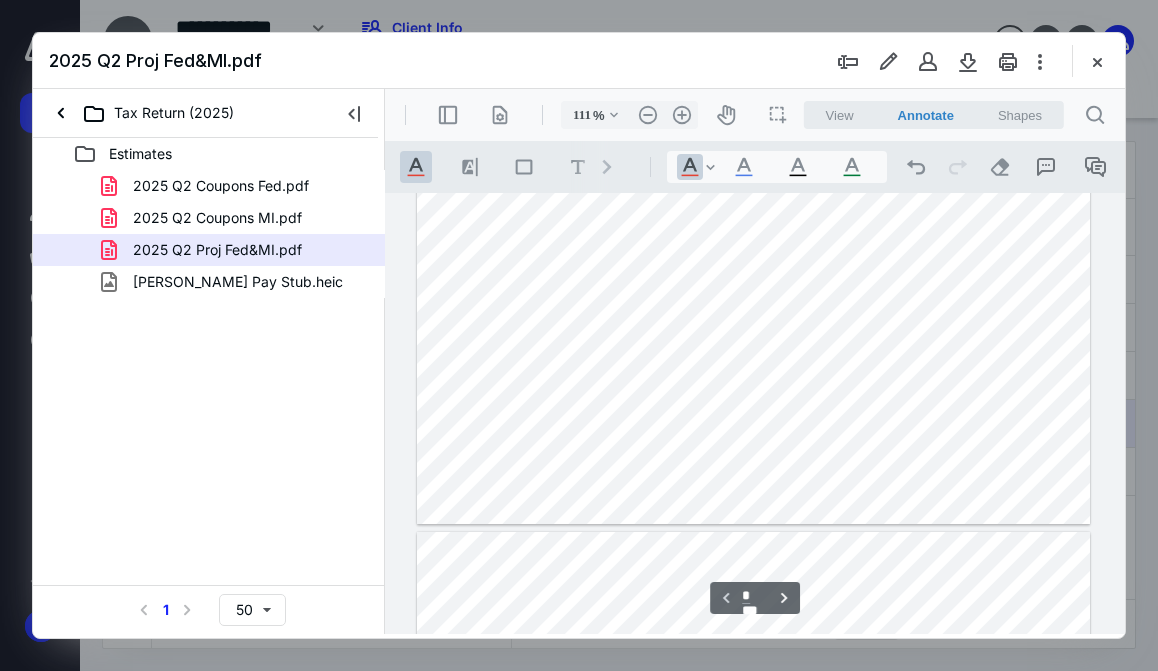 type on "*" 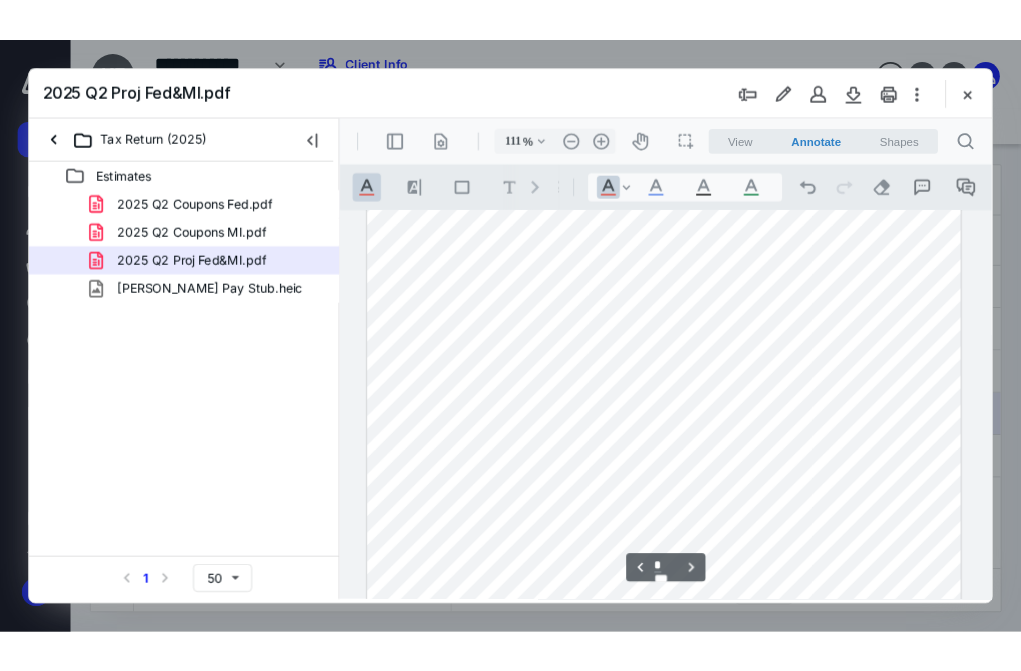 scroll, scrollTop: 972, scrollLeft: 0, axis: vertical 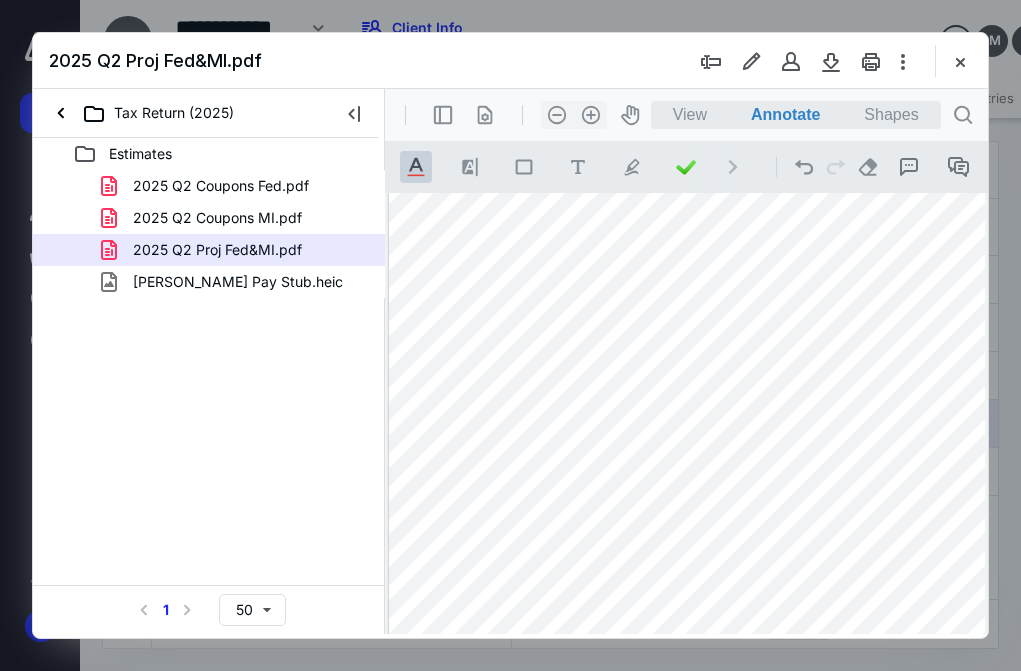 type 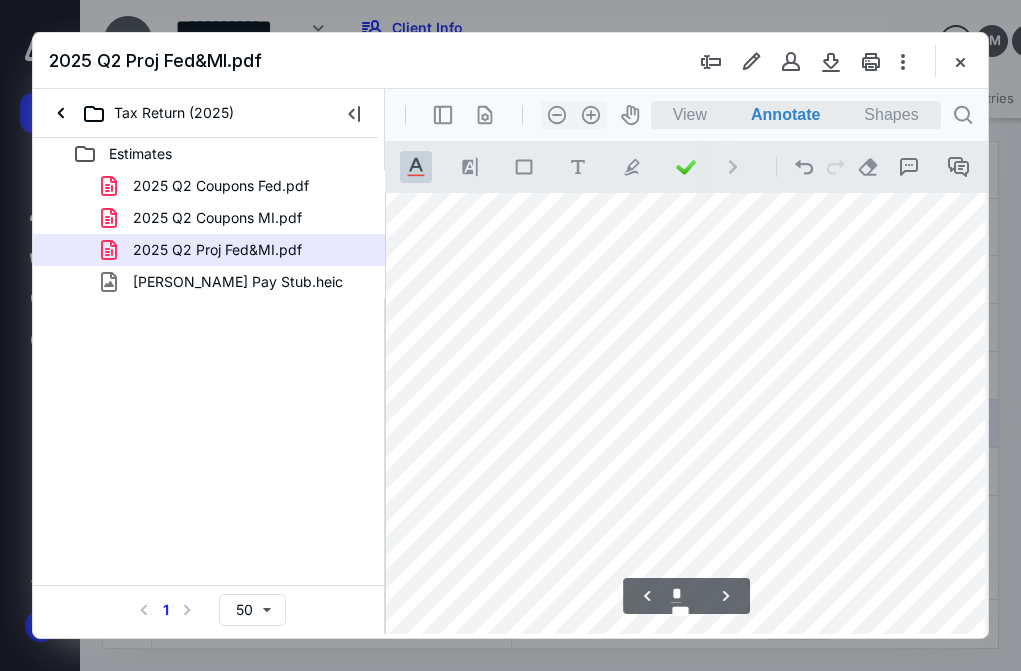 scroll, scrollTop: 1235, scrollLeft: 3, axis: both 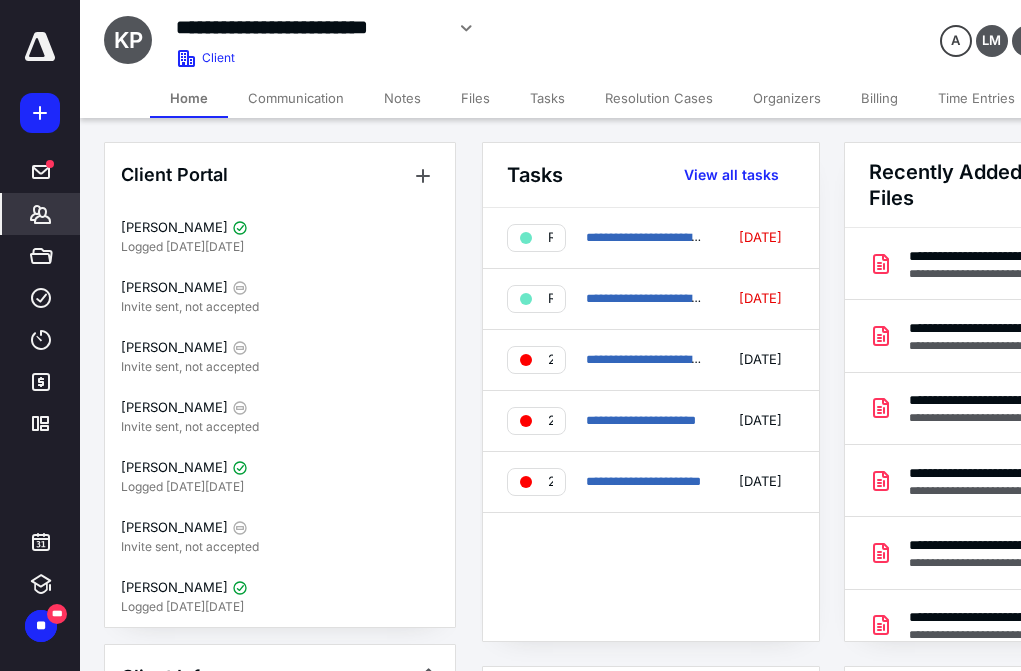 click on "Notes" at bounding box center (402, 98) 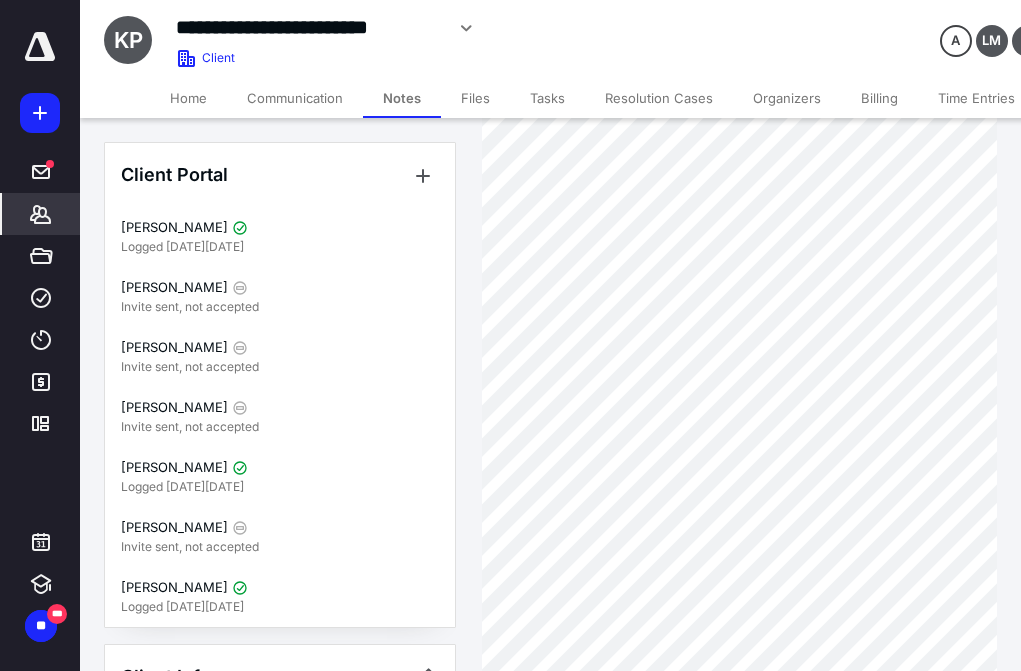 scroll, scrollTop: 0, scrollLeft: 0, axis: both 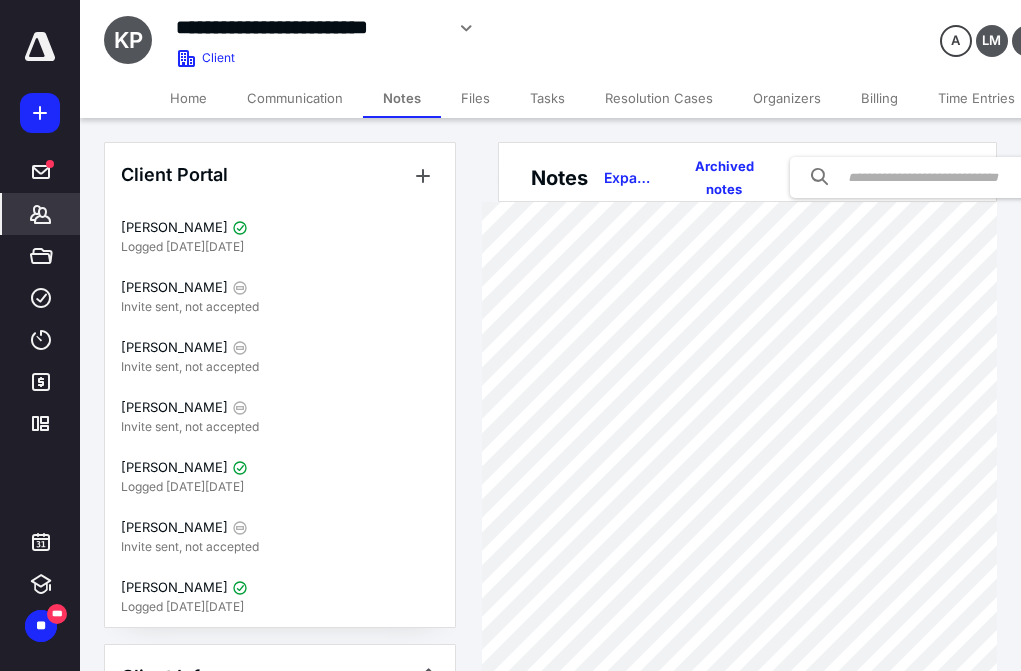 click on "Files" at bounding box center (475, 98) 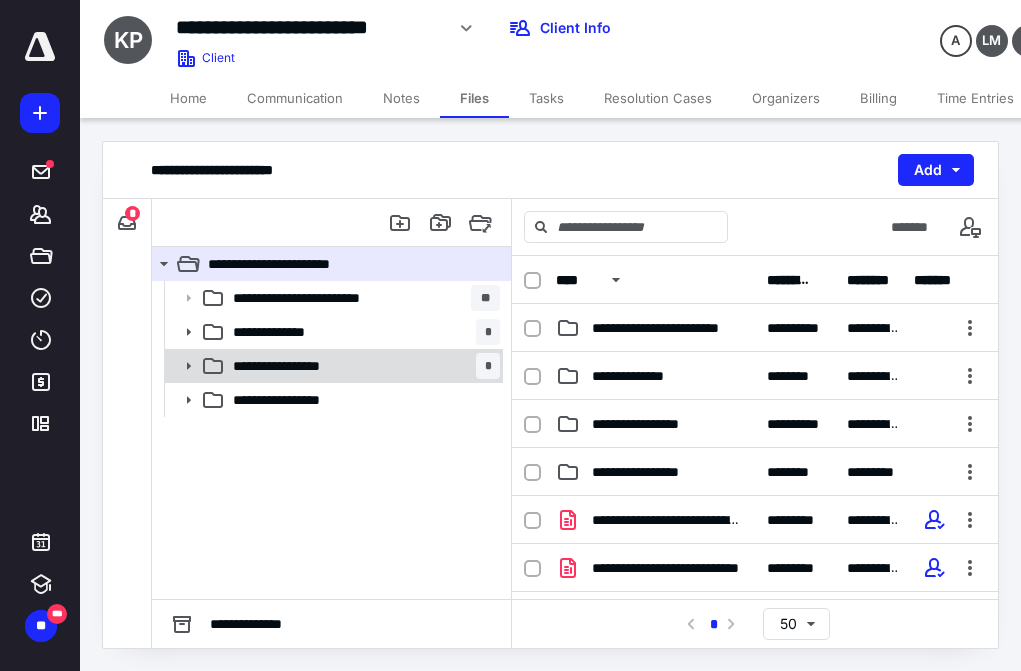 click on "**********" at bounding box center [293, 366] 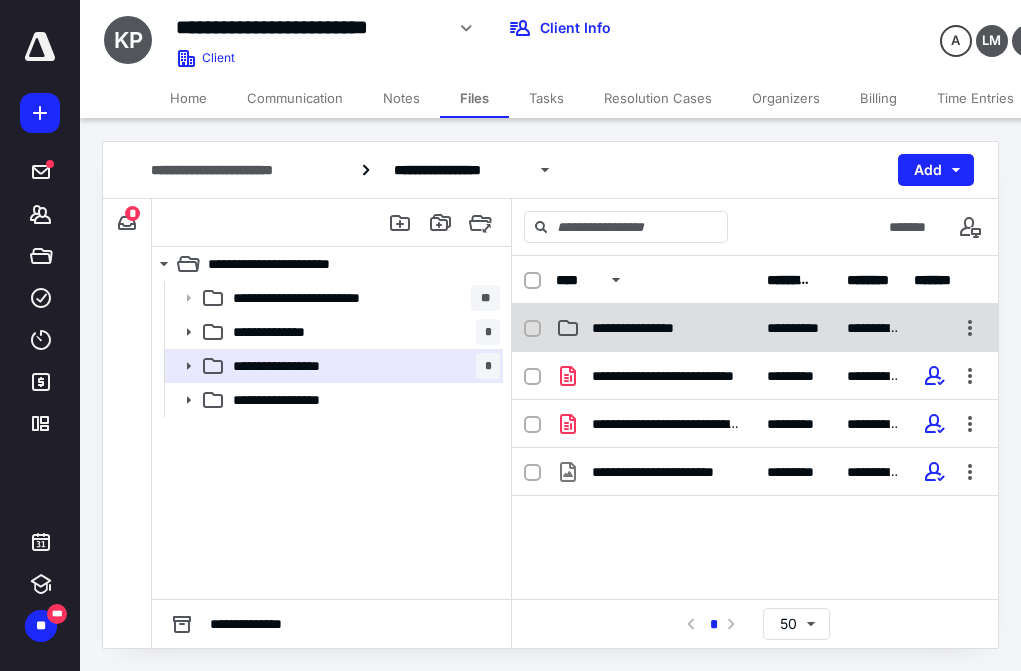 click on "**********" at bounding box center (650, 328) 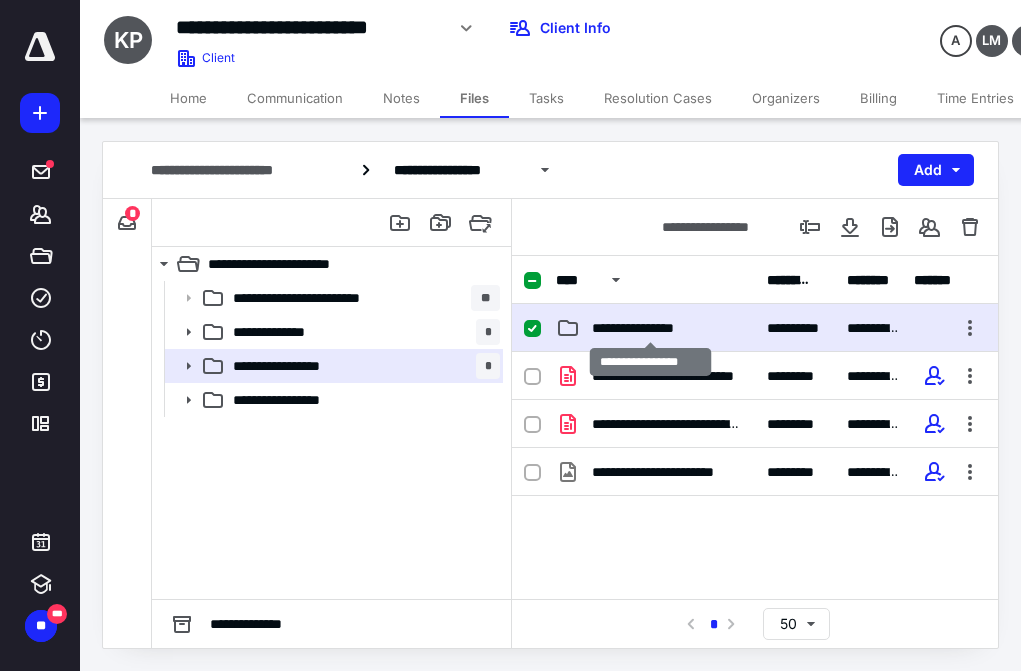 click on "**********" at bounding box center (650, 328) 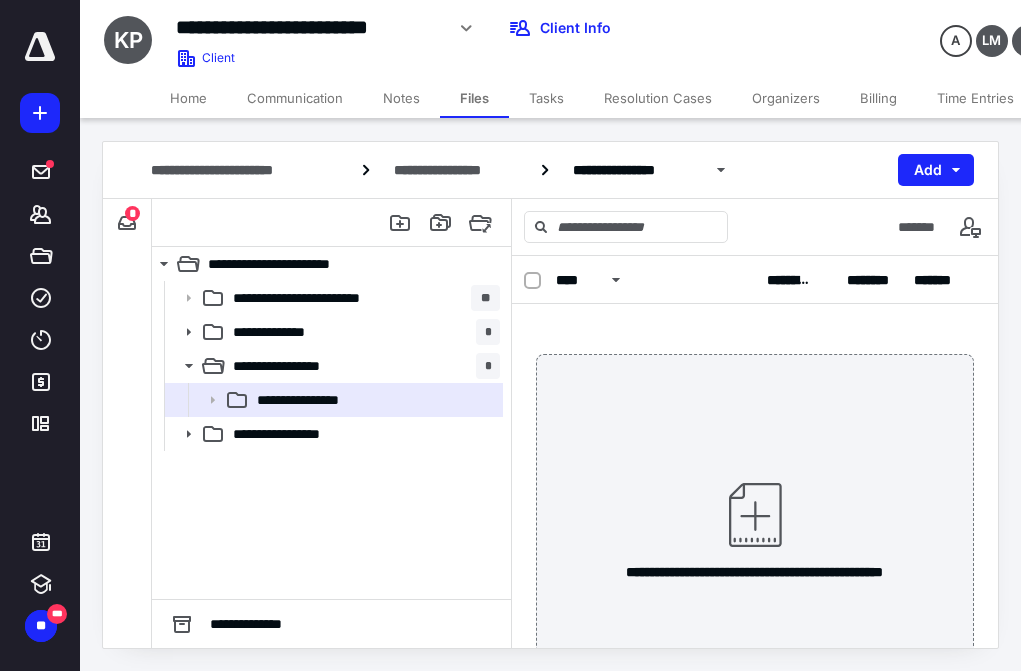 click on "Home" at bounding box center [188, 98] 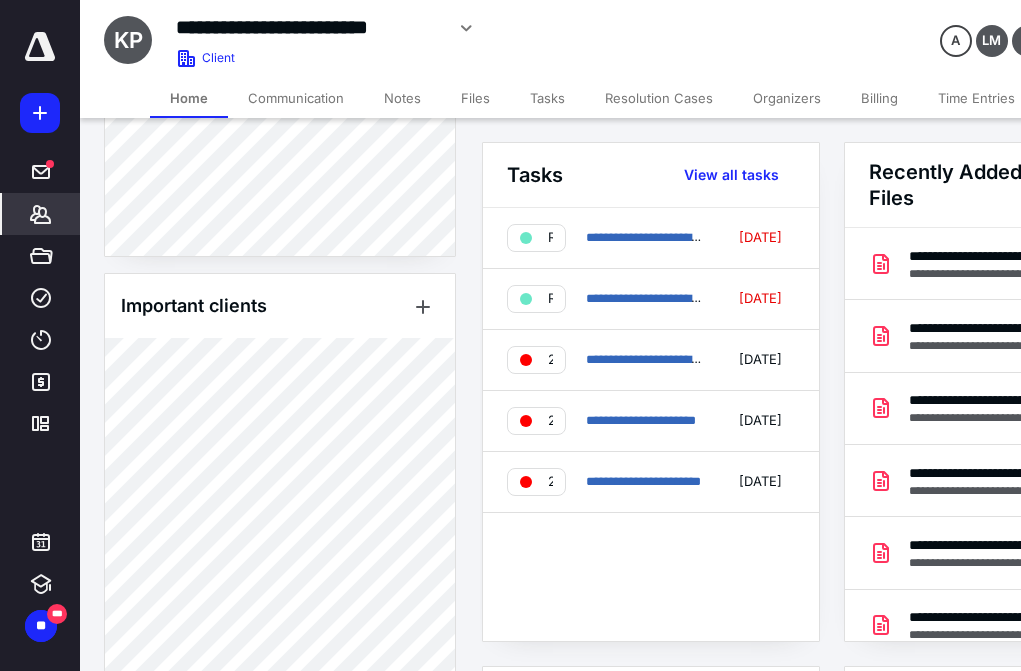 scroll, scrollTop: 1789, scrollLeft: 0, axis: vertical 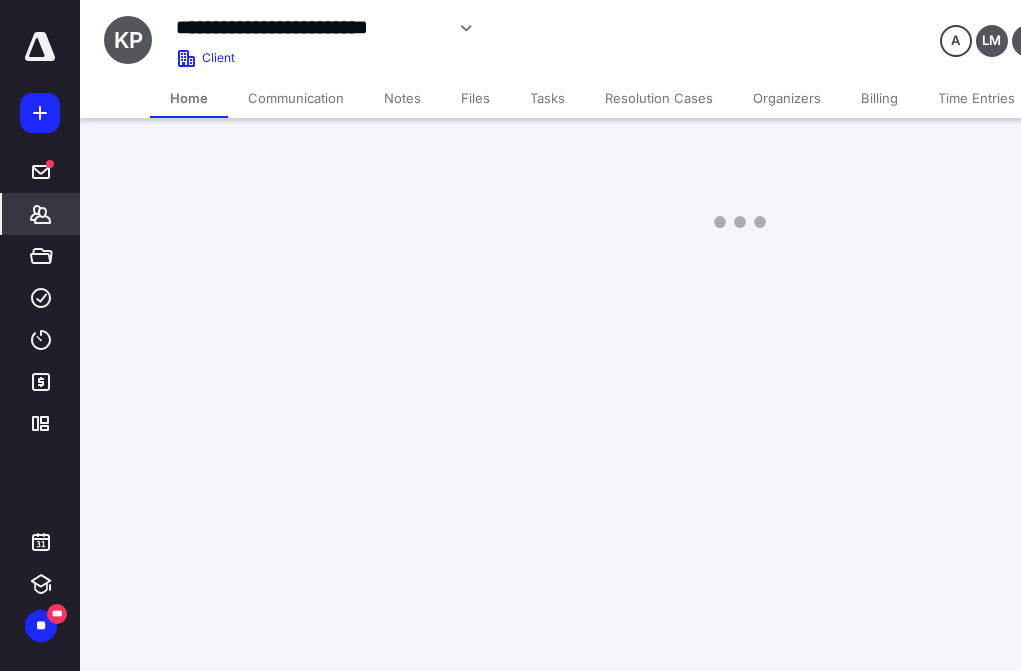 click on "Files" at bounding box center [475, 98] 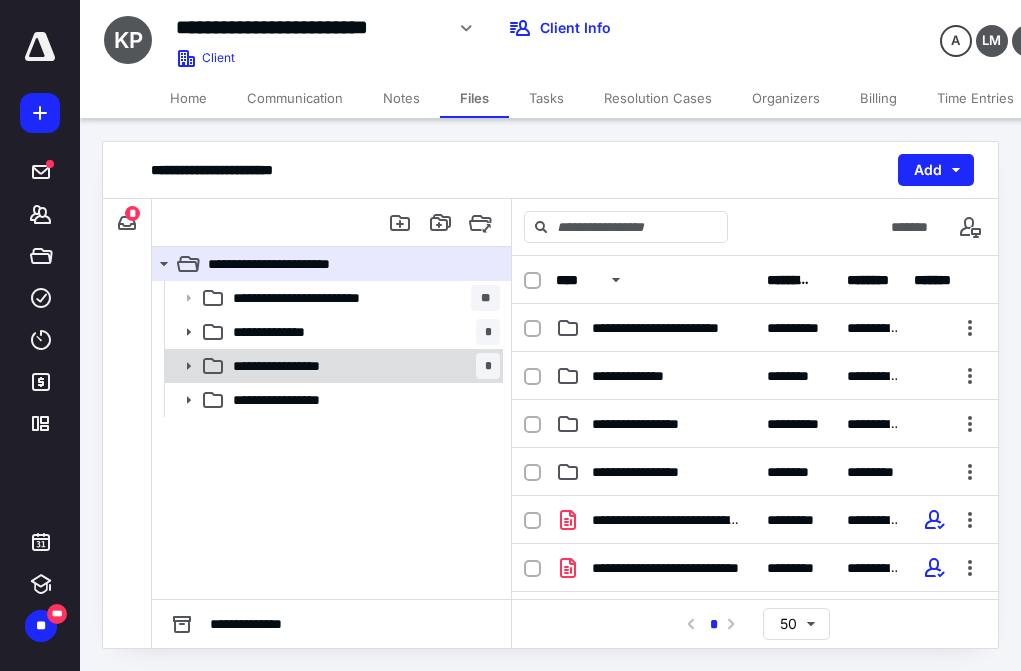 click on "**********" at bounding box center (293, 366) 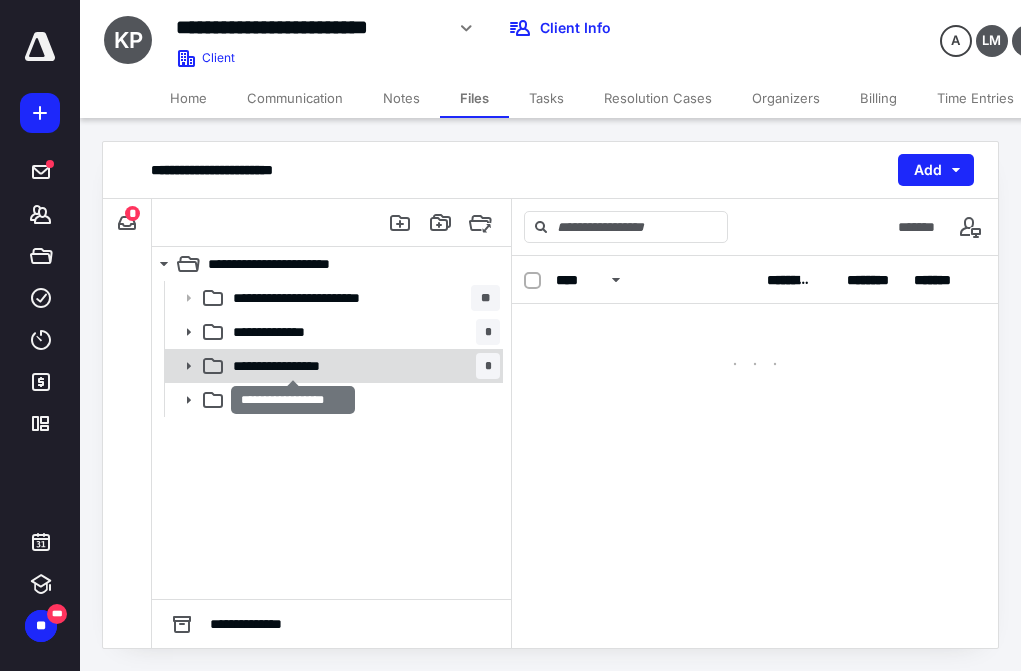 click on "**********" at bounding box center [293, 366] 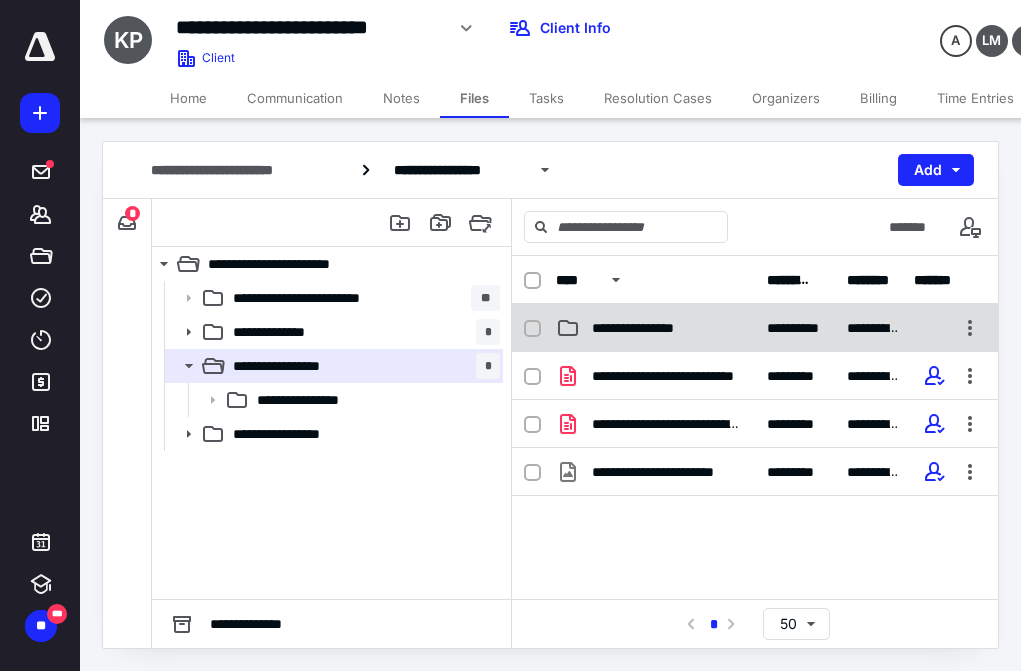 click on "**********" at bounding box center [650, 328] 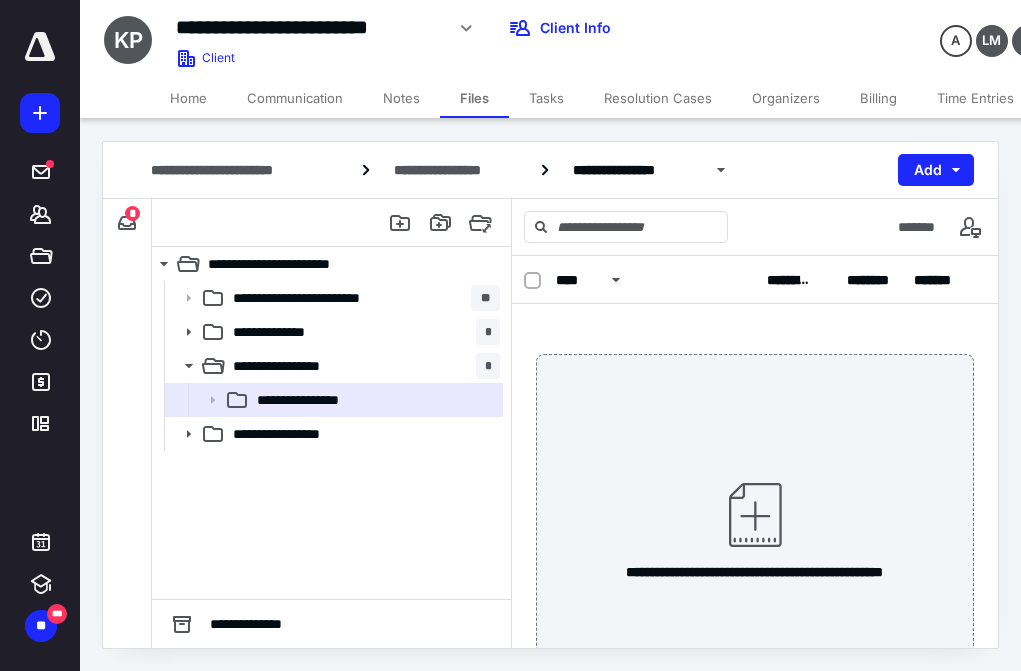 click on "Home" at bounding box center [188, 98] 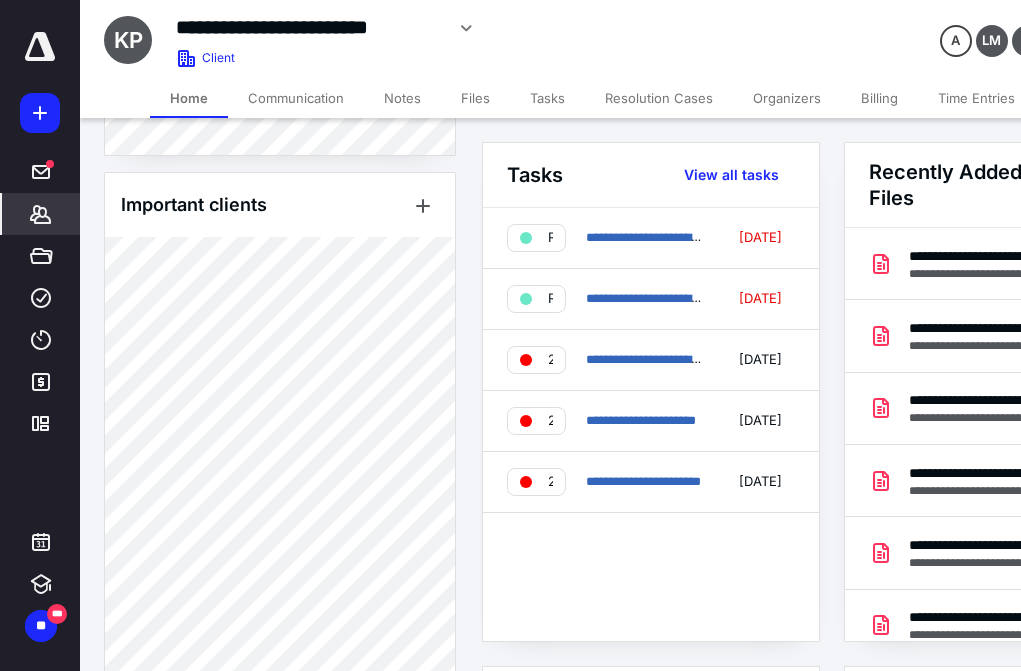scroll, scrollTop: 1807, scrollLeft: 0, axis: vertical 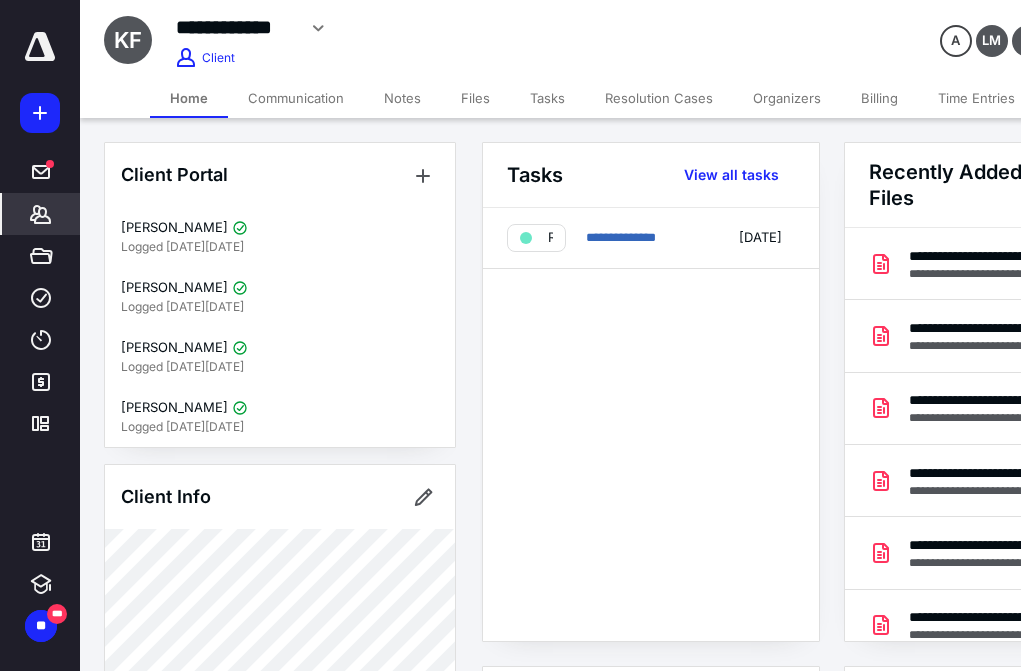 click on "Files" at bounding box center [475, 98] 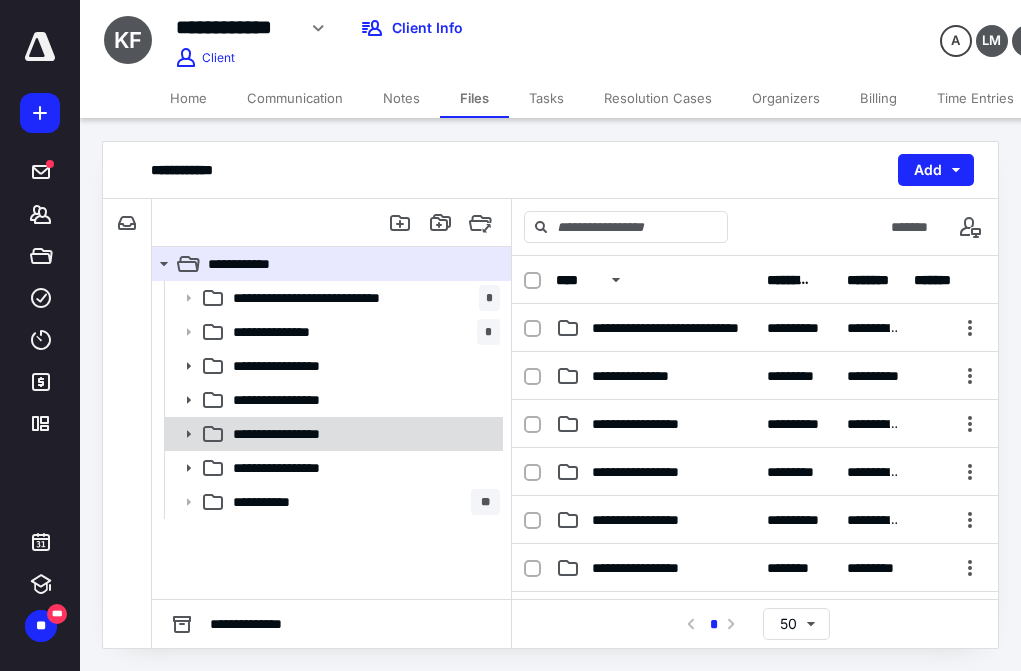 click on "**********" at bounding box center (293, 434) 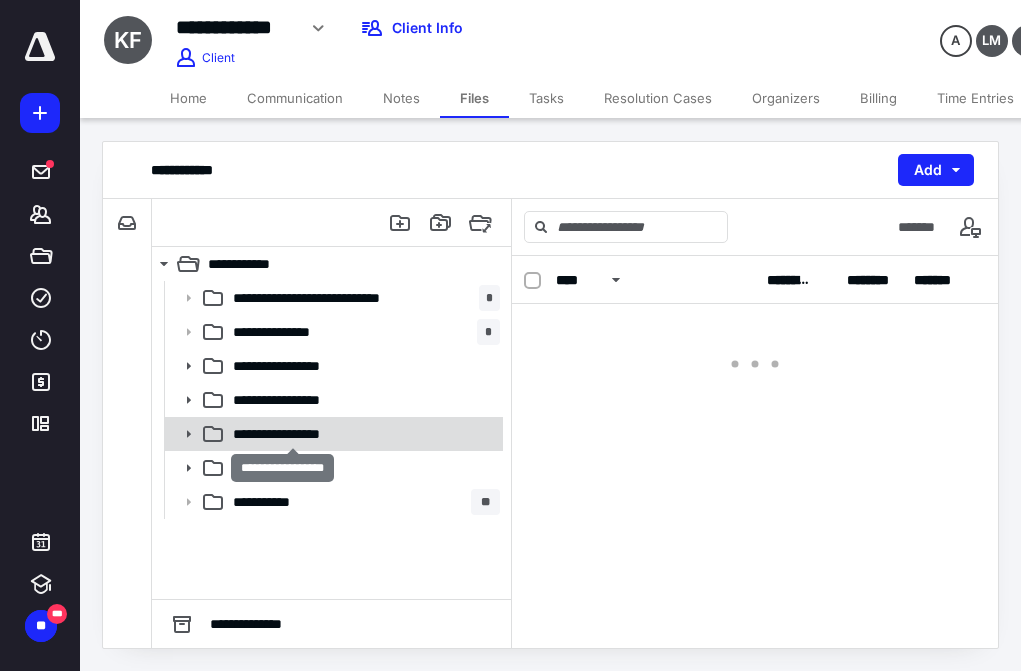 click on "**********" at bounding box center [293, 434] 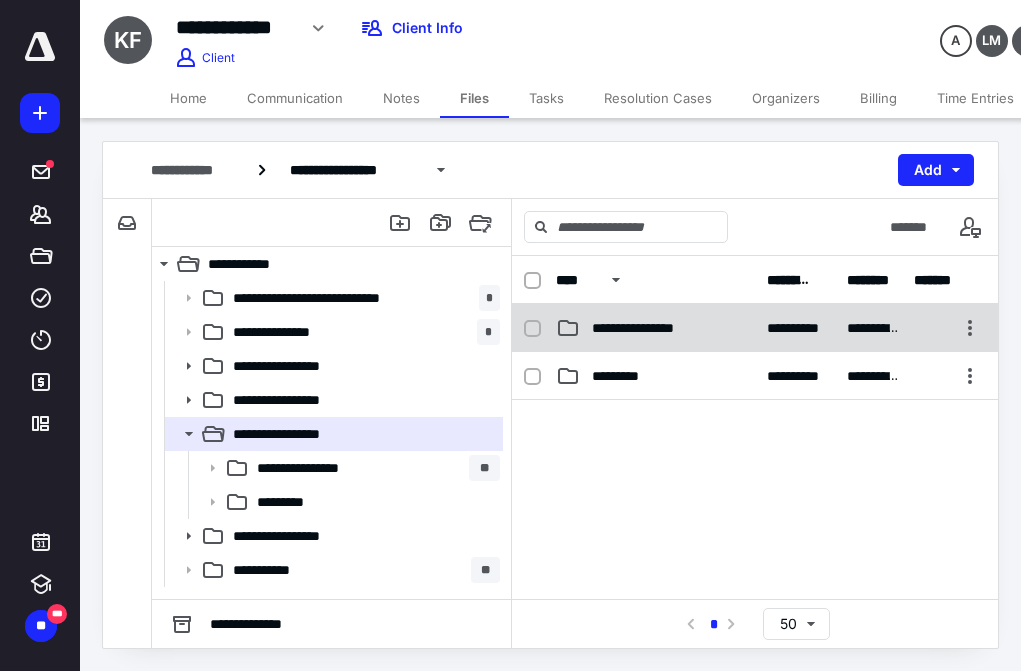 click on "**********" at bounding box center [650, 328] 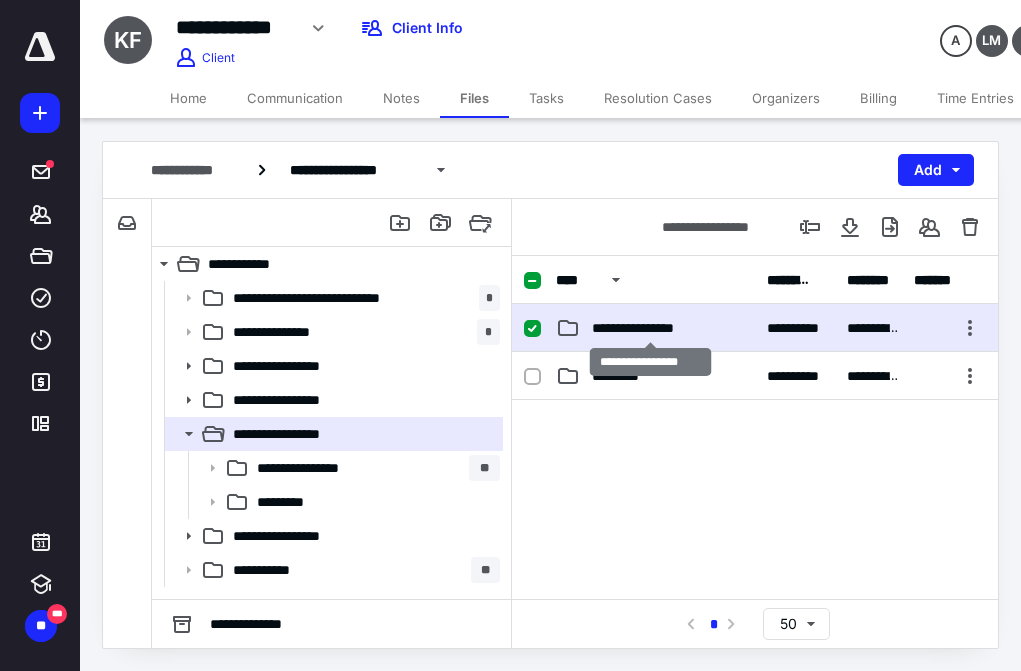 click on "**********" at bounding box center [650, 328] 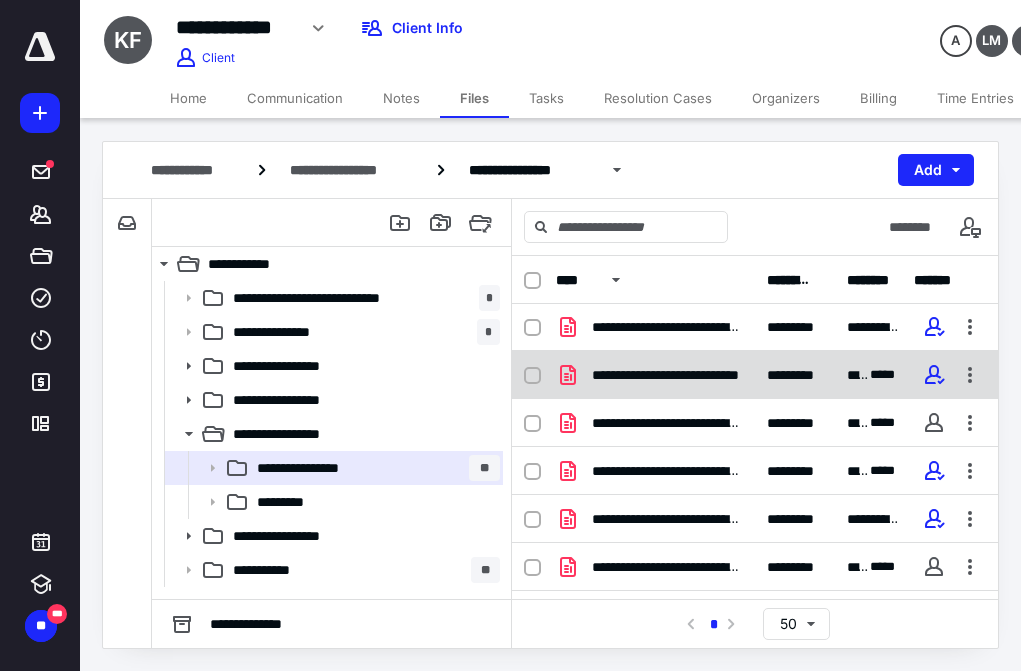 scroll, scrollTop: 54, scrollLeft: 0, axis: vertical 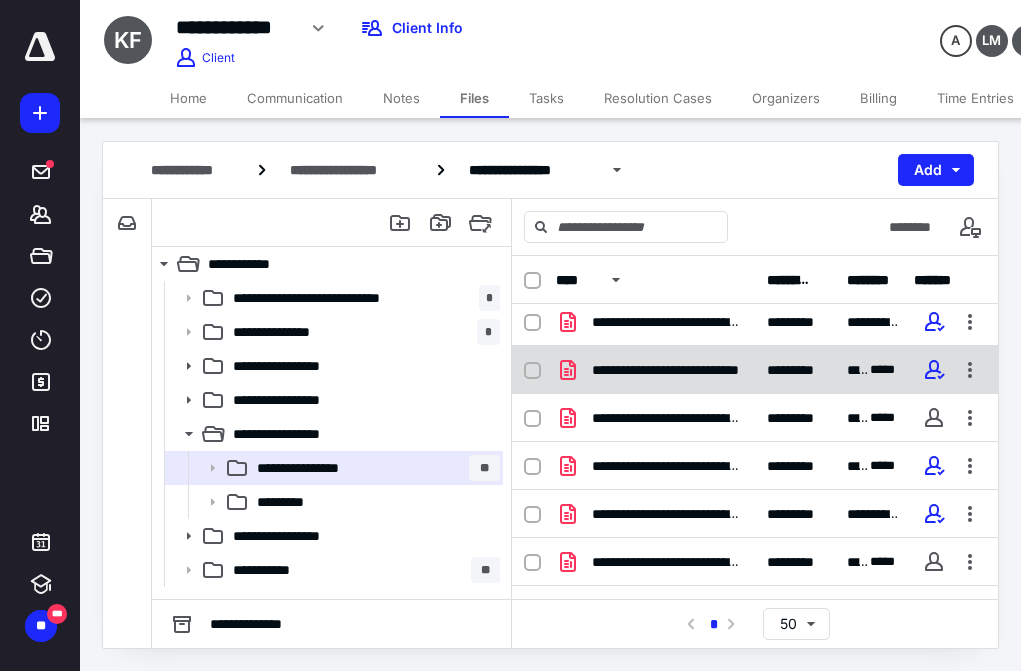 click on "**********" at bounding box center [667, 370] 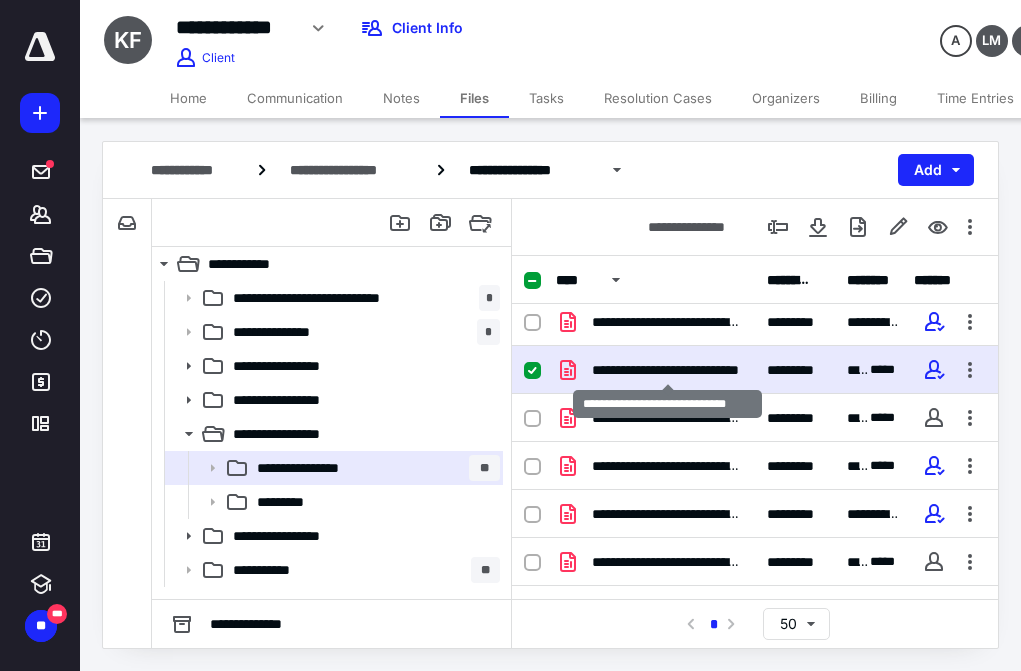 click on "**********" at bounding box center [667, 370] 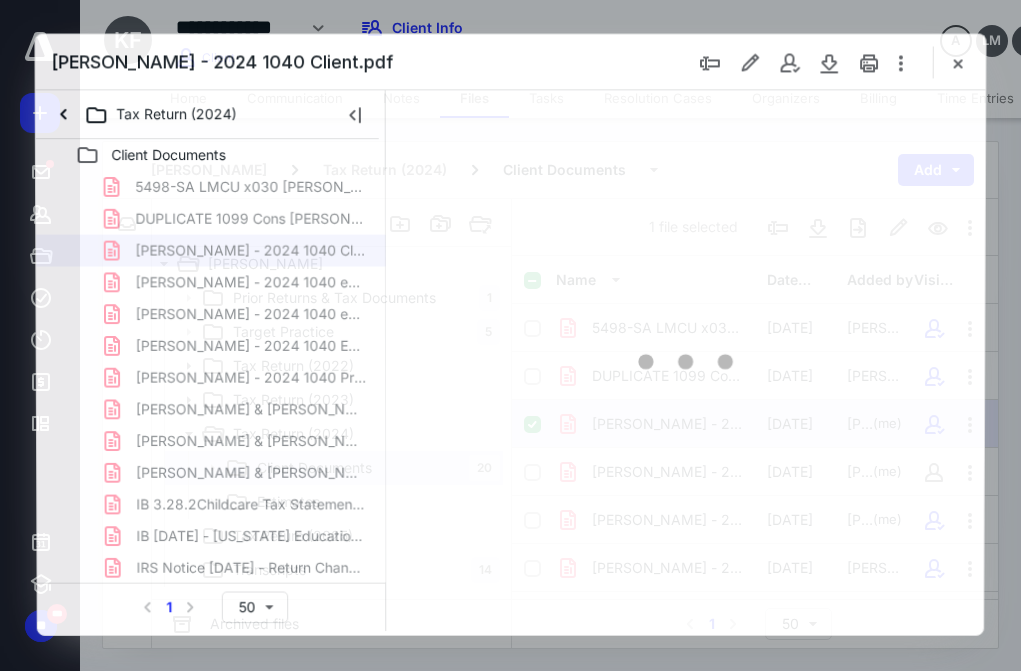 scroll, scrollTop: 54, scrollLeft: 0, axis: vertical 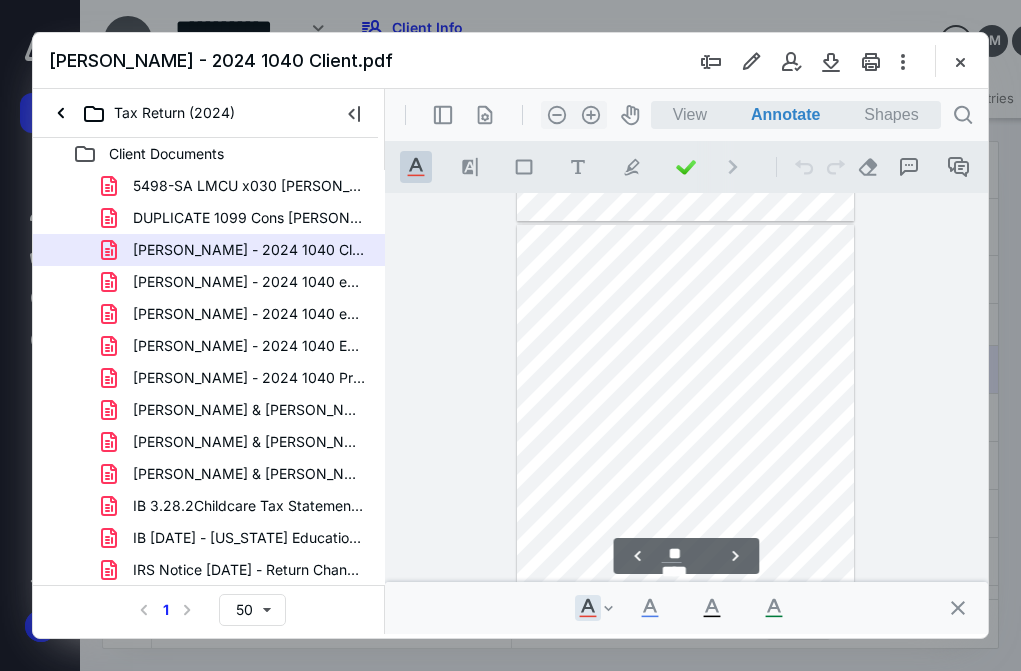 type on "**" 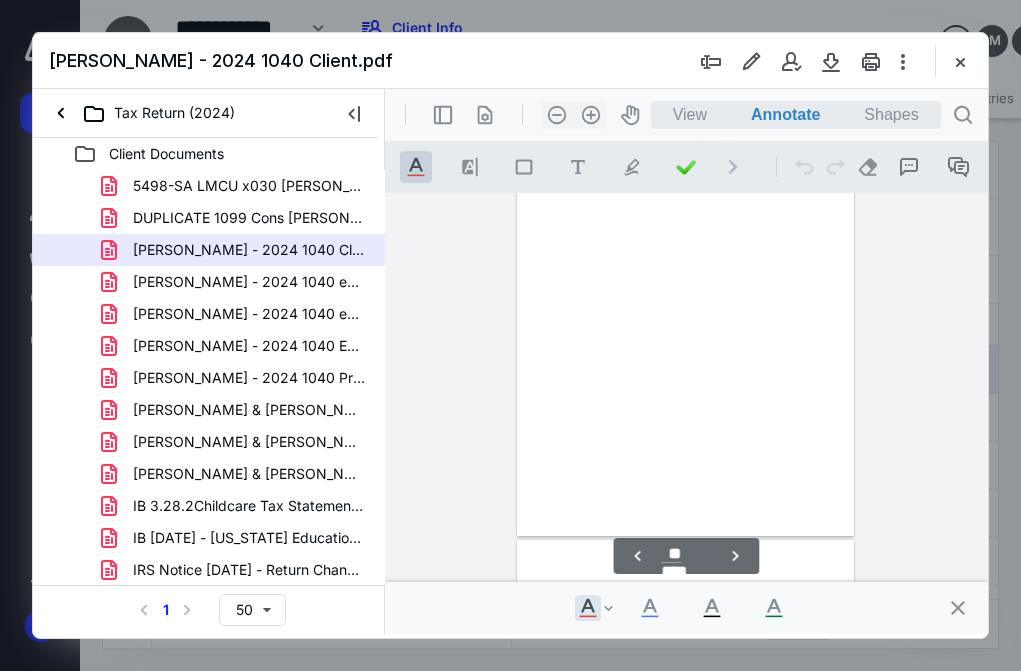 scroll, scrollTop: 10218, scrollLeft: 0, axis: vertical 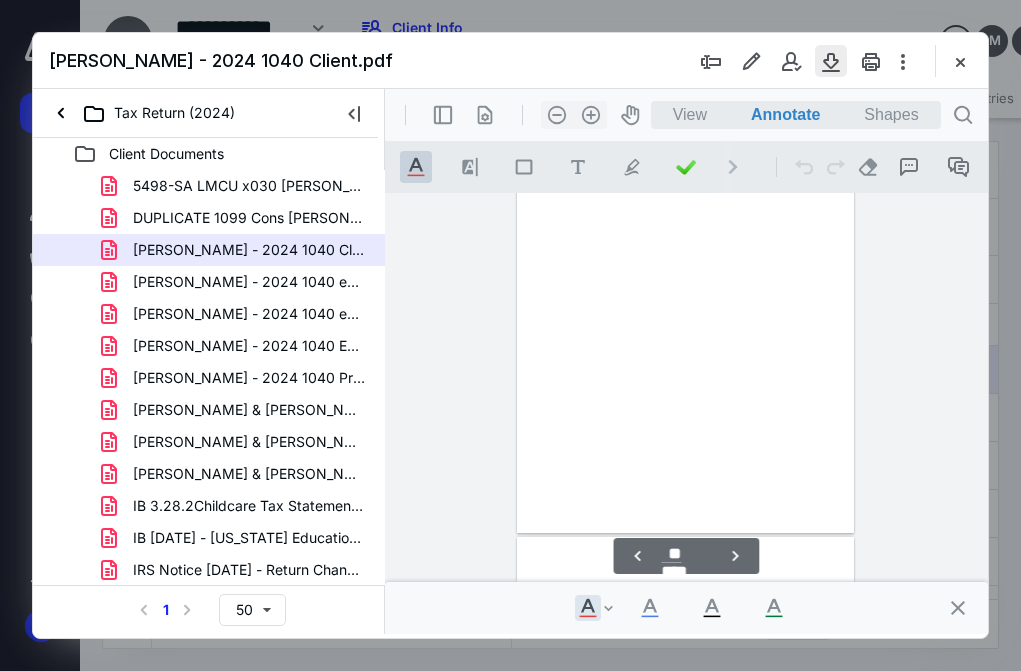 click at bounding box center (831, 61) 